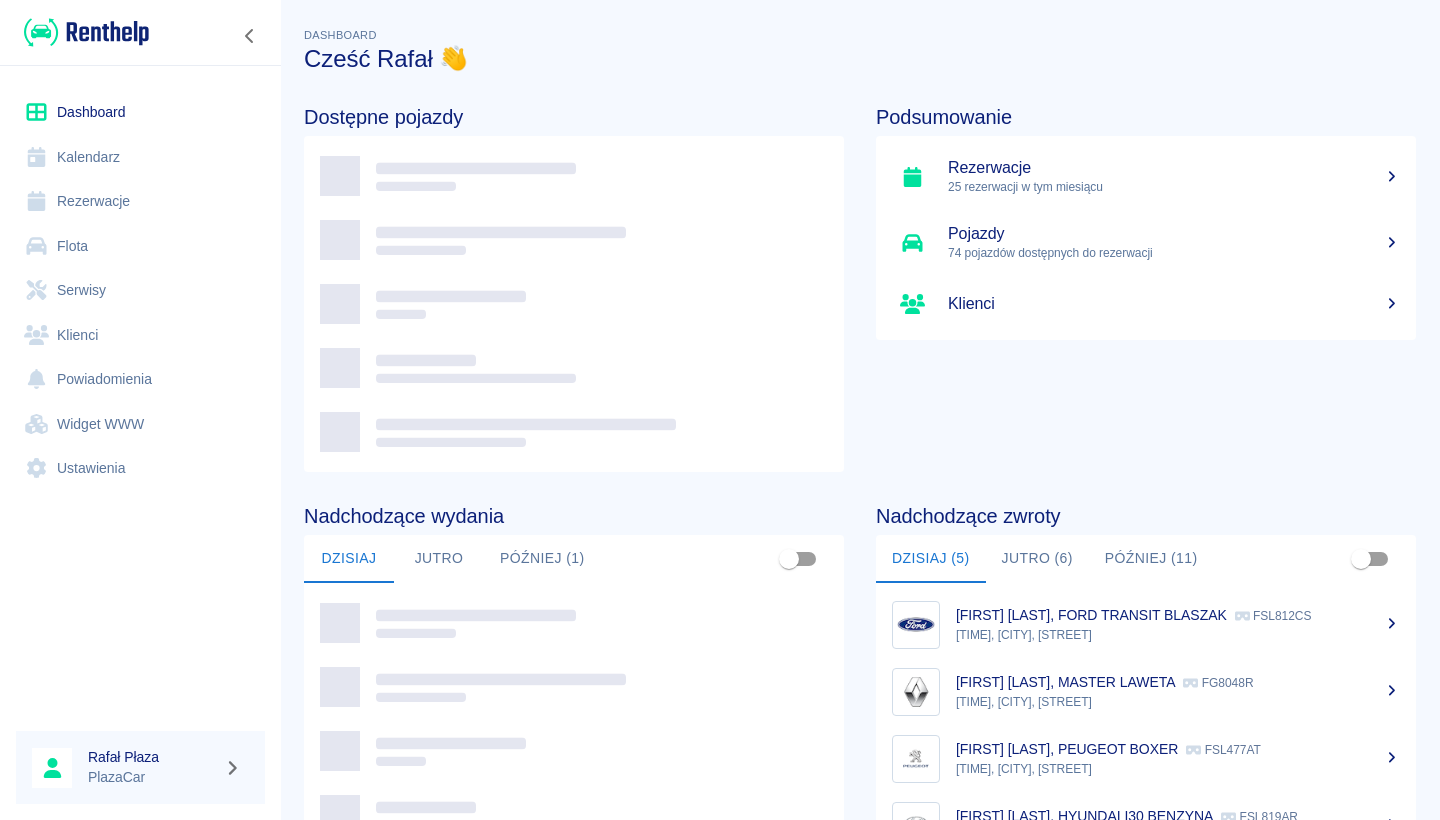 scroll, scrollTop: 0, scrollLeft: 0, axis: both 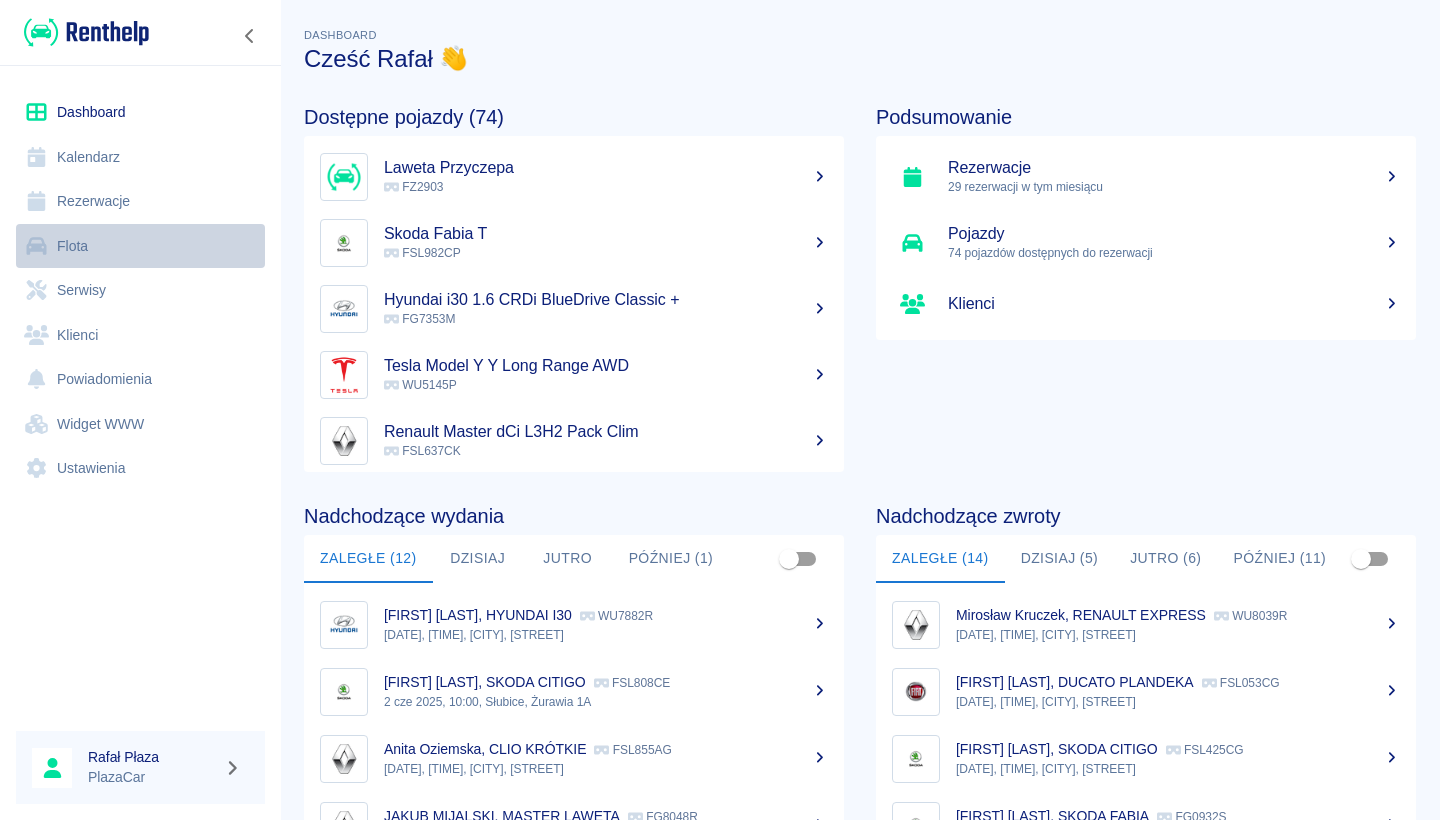 click on "Flota" at bounding box center (140, 246) 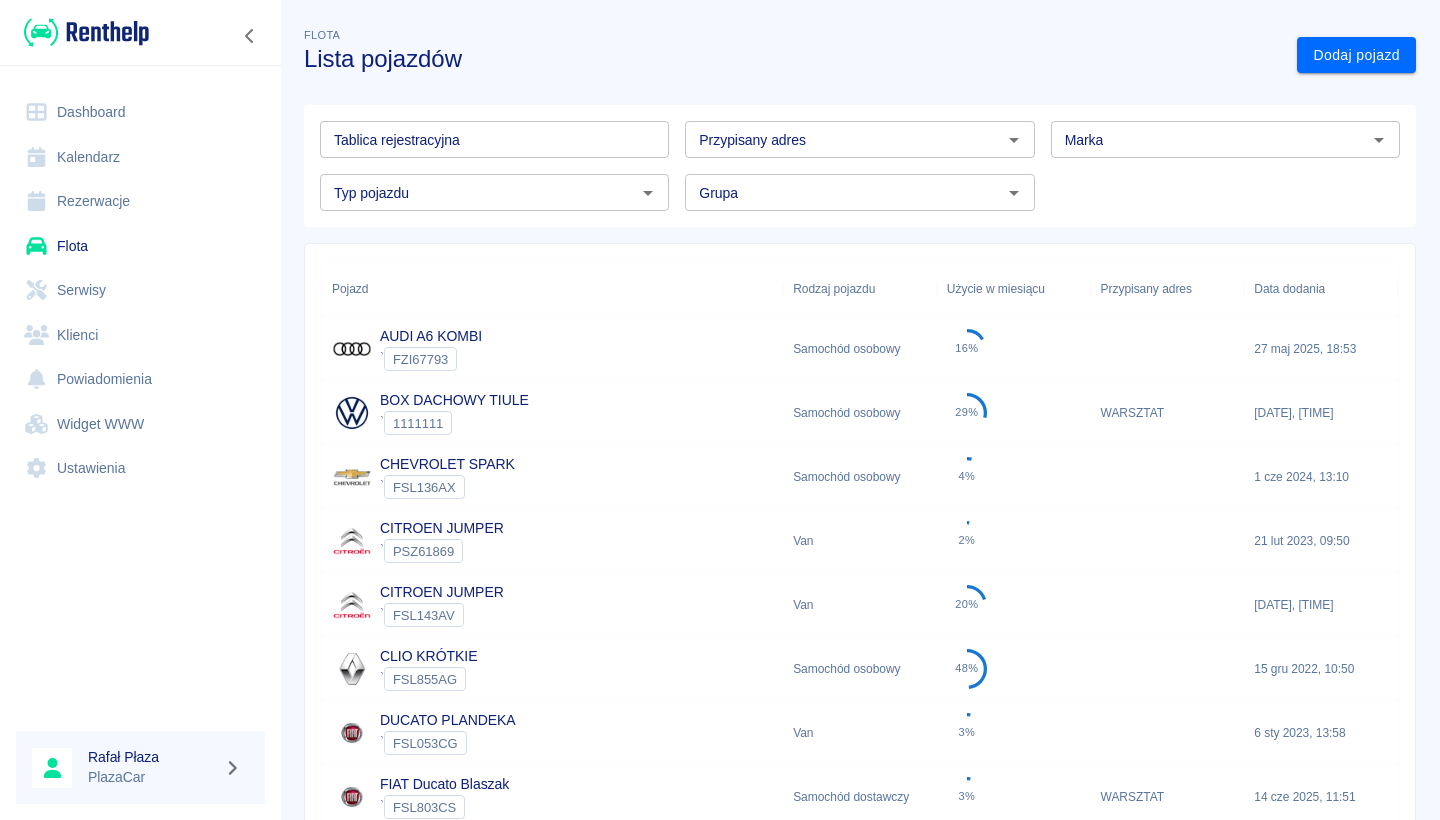 click on "Tablica rejestracyjna" at bounding box center [494, 139] 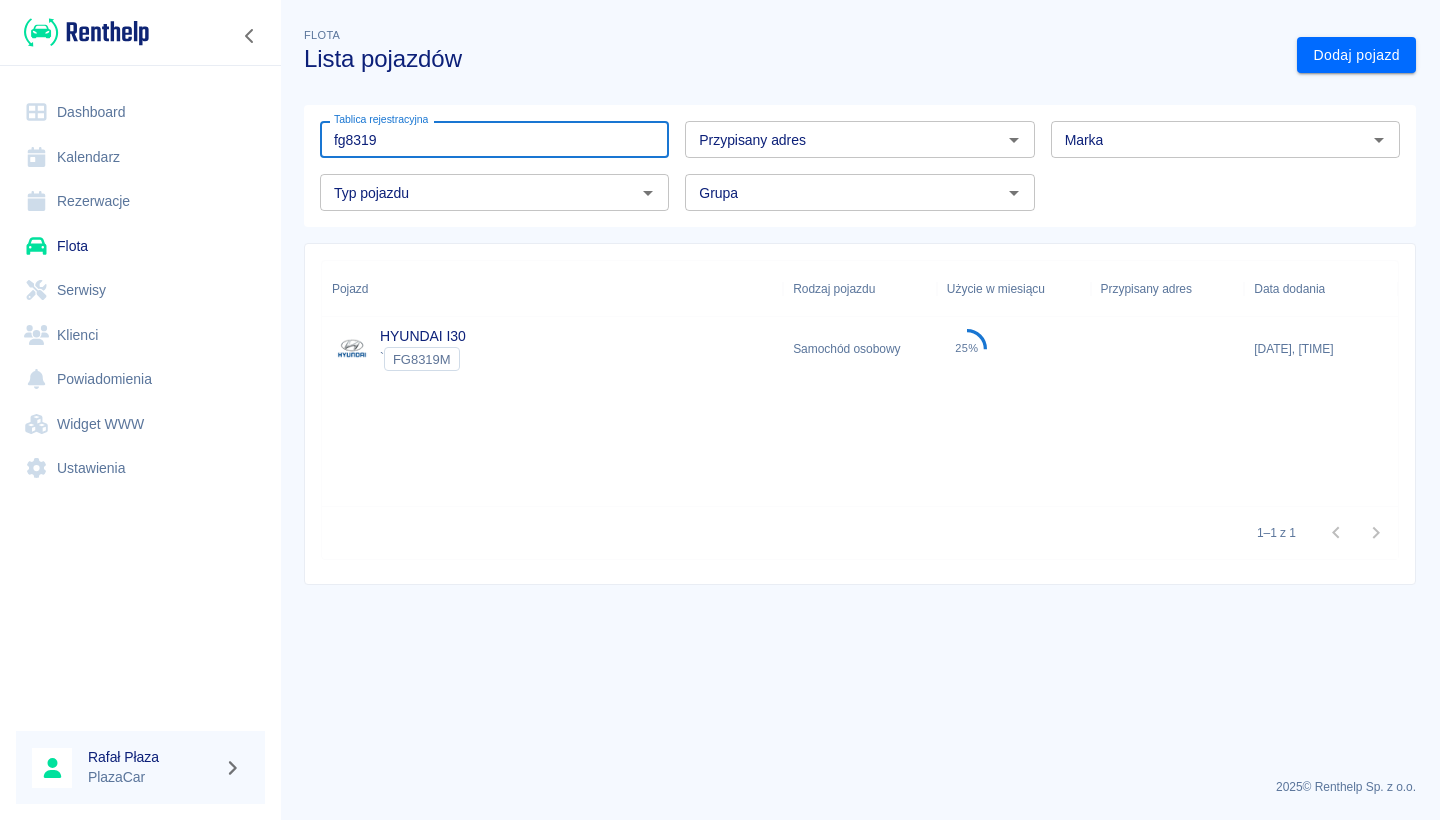 type on "fg8319" 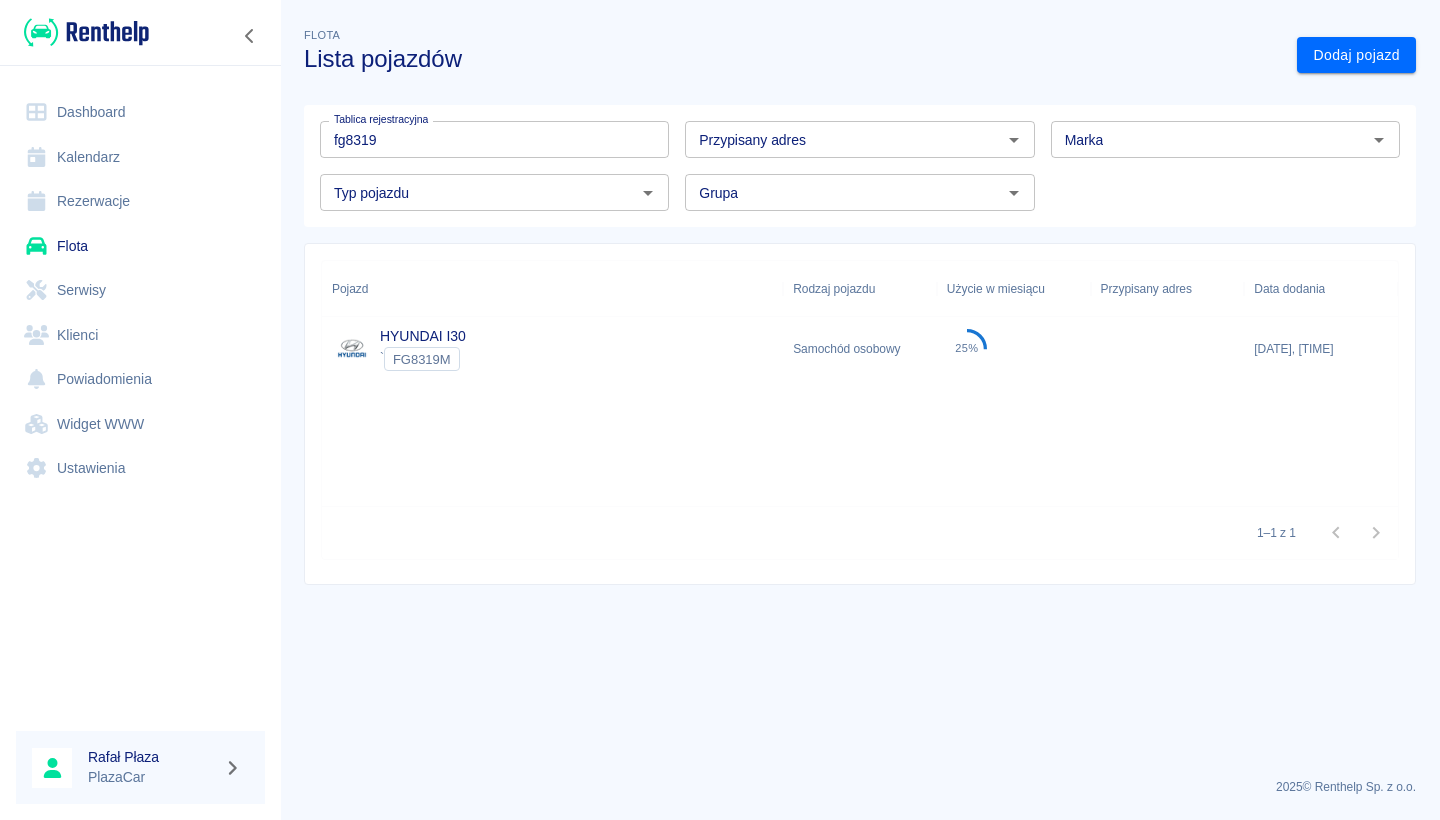 click on "HYUNDAI I30 ` [PLATE]" at bounding box center [552, 349] 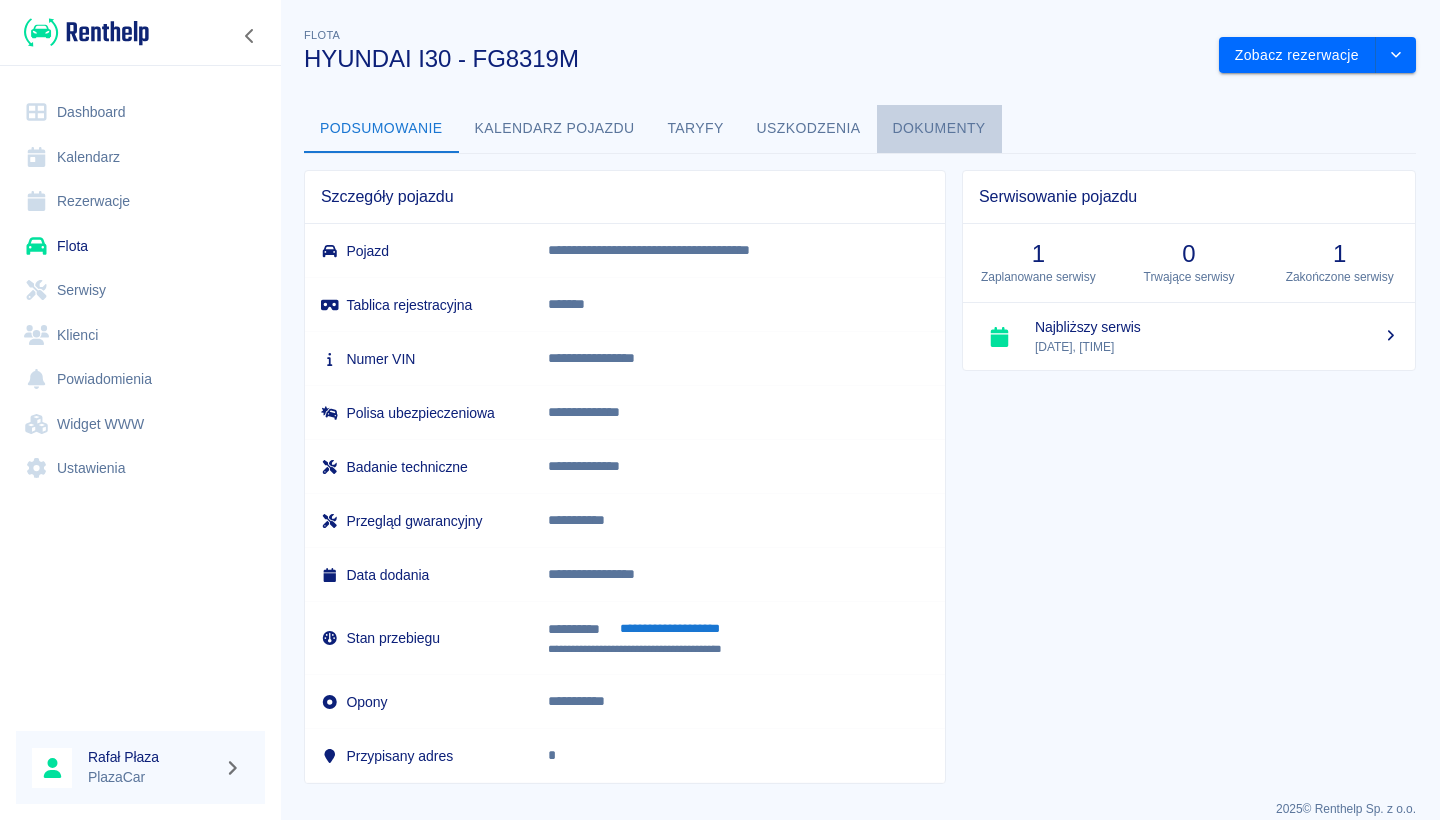click on "Dokumenty" at bounding box center (939, 129) 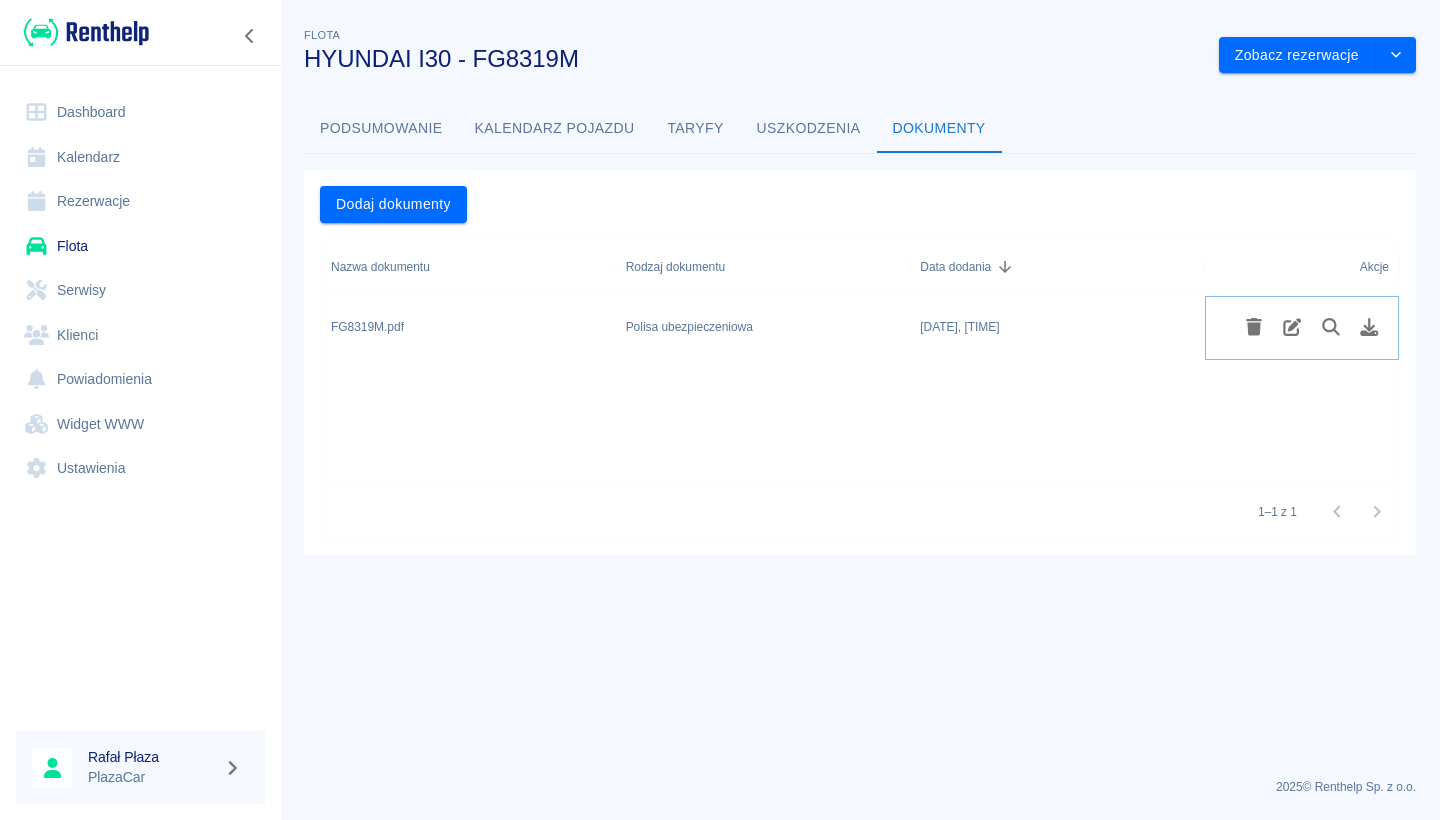 click at bounding box center [1369, 327] 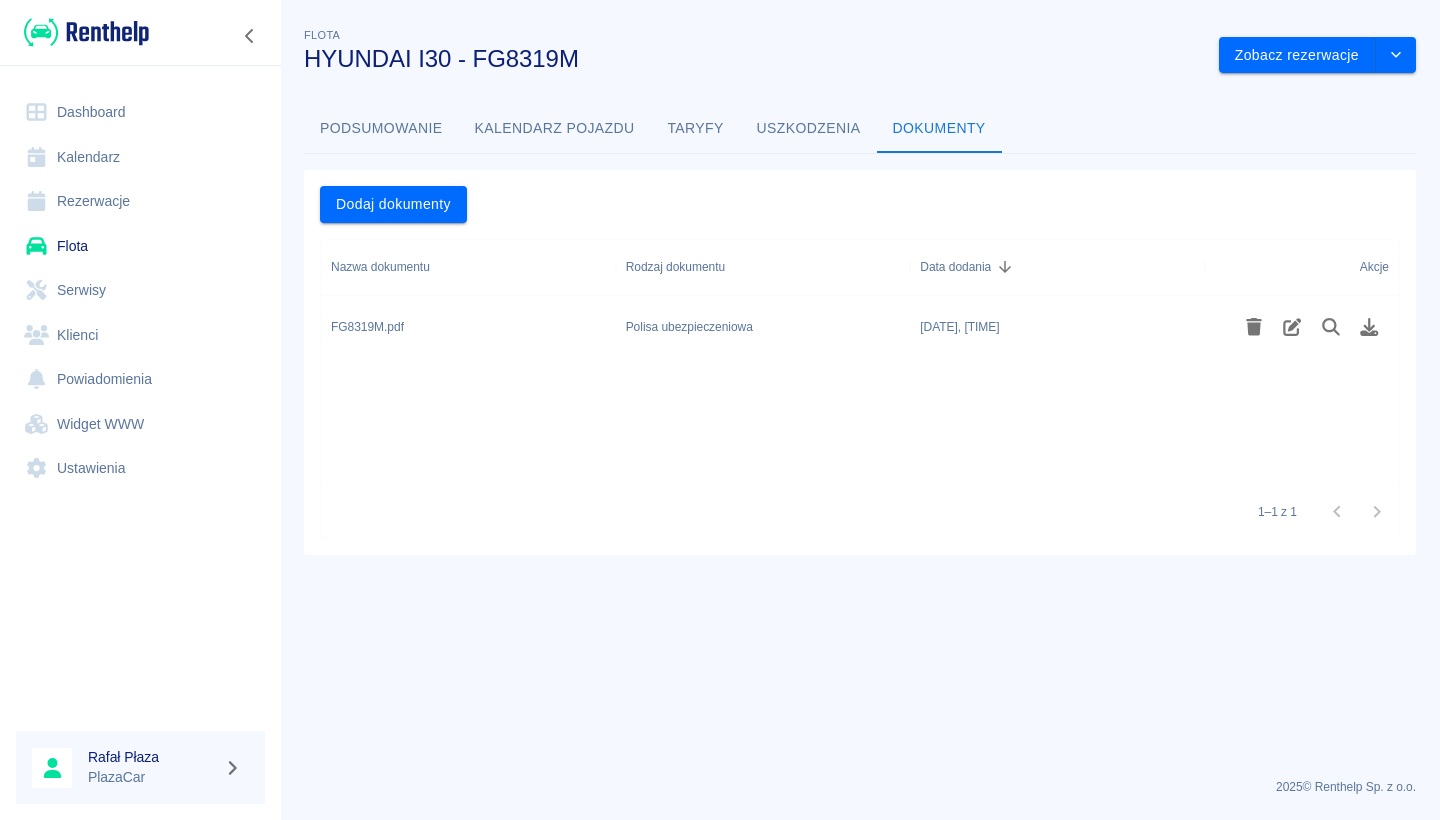 click on "Flota" at bounding box center [140, 246] 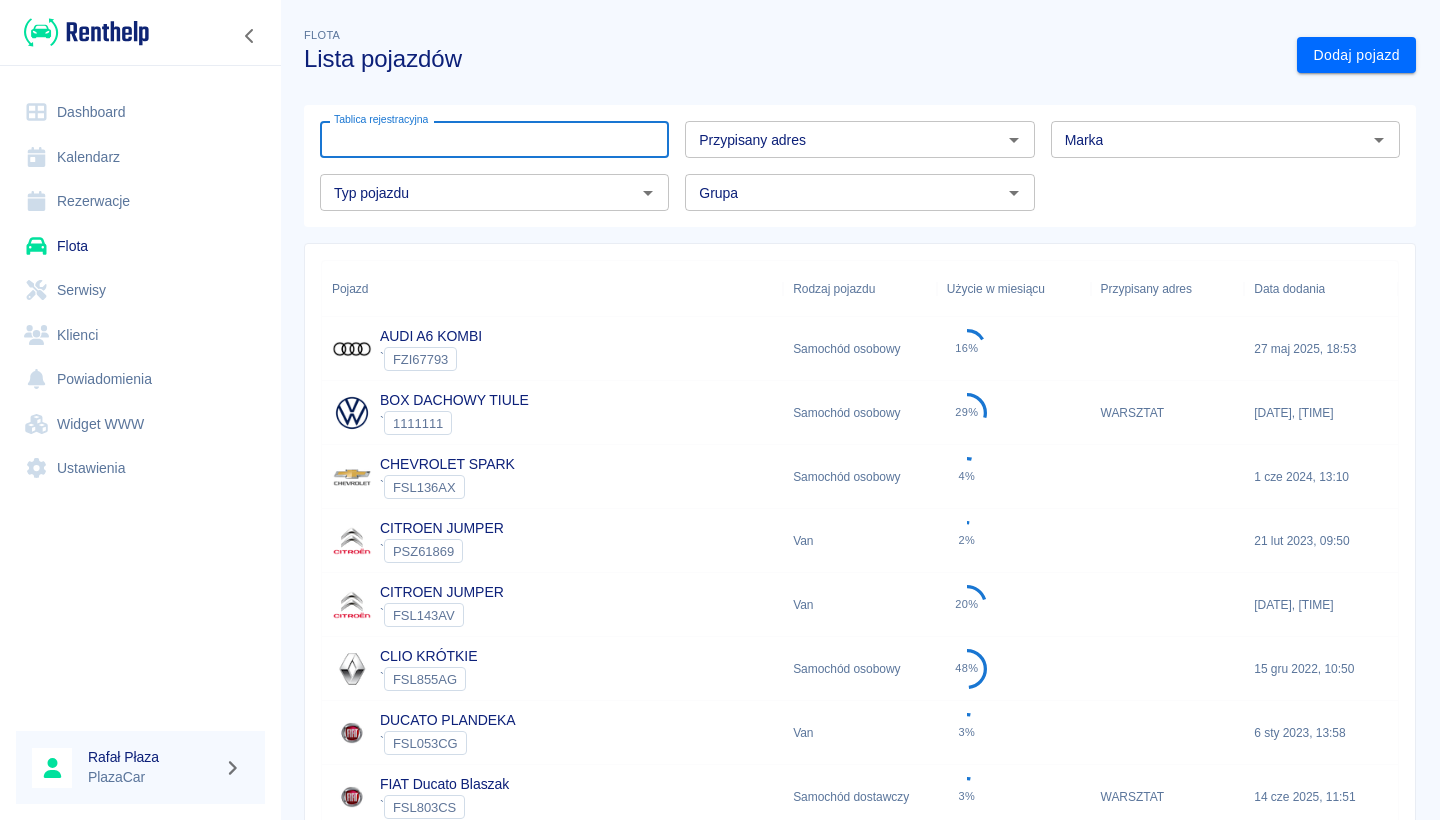 click on "Tablica rejestracyjna" at bounding box center [494, 139] 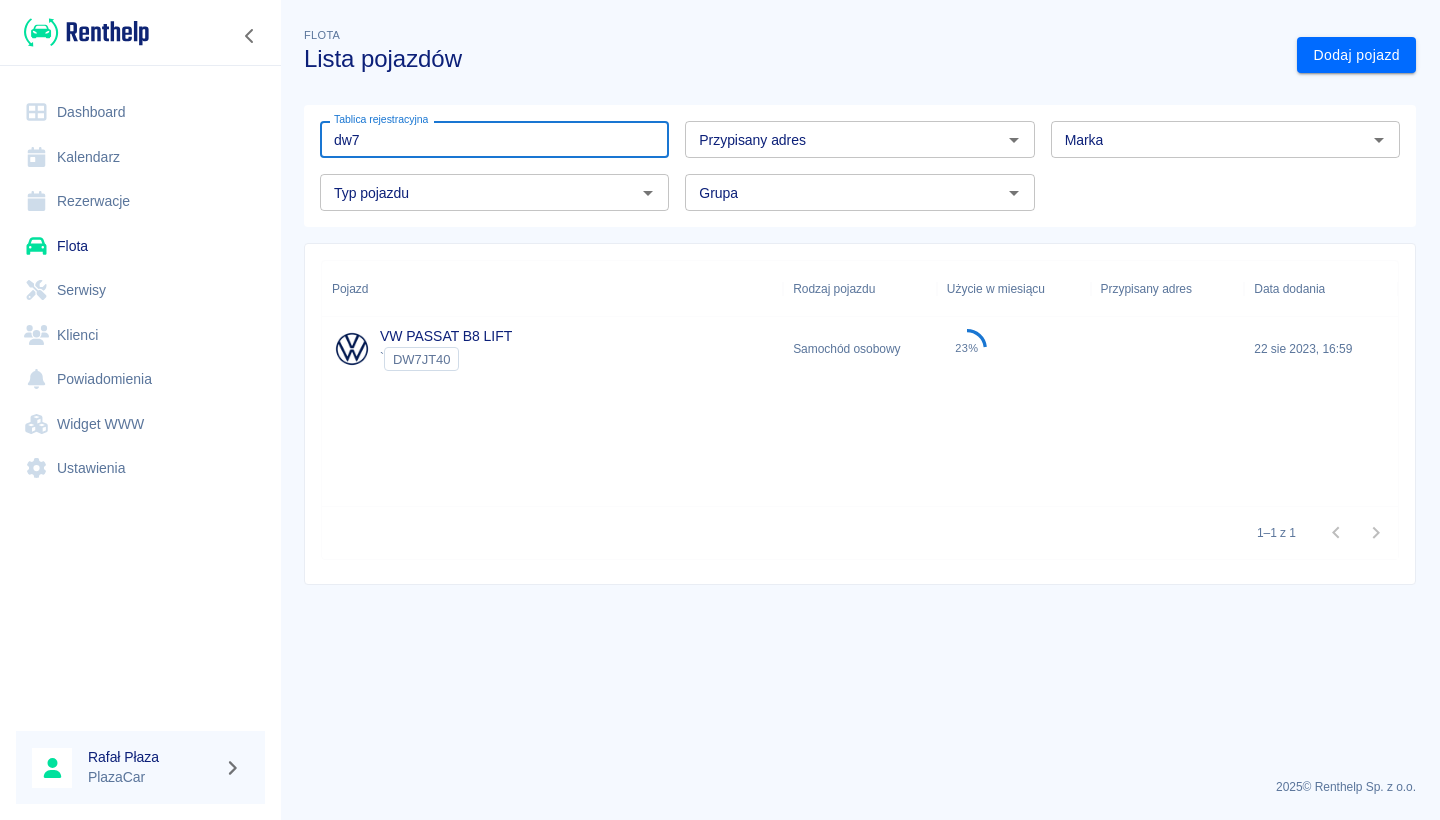 type on "dw7" 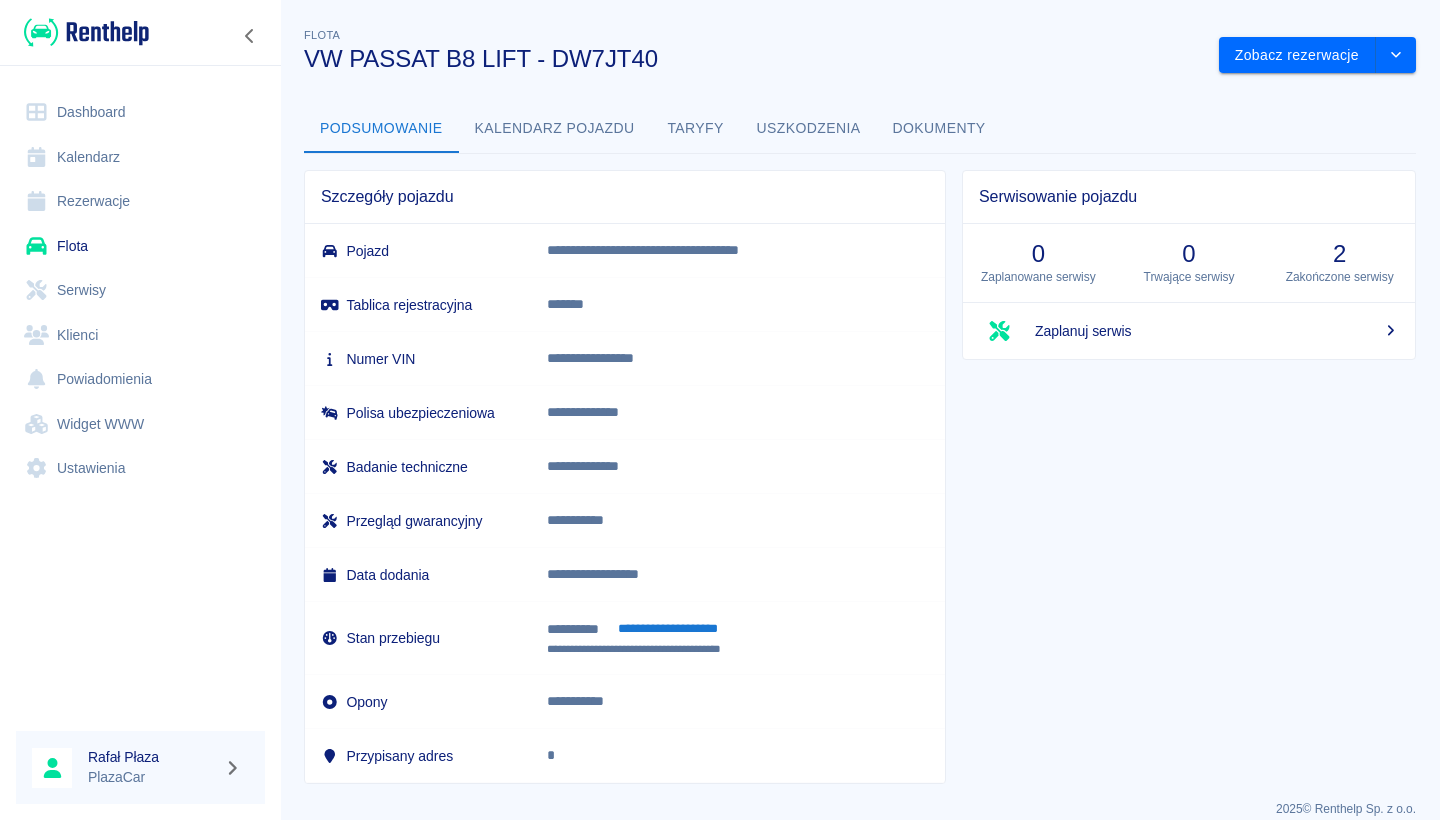 click on "Dokumenty" at bounding box center [939, 129] 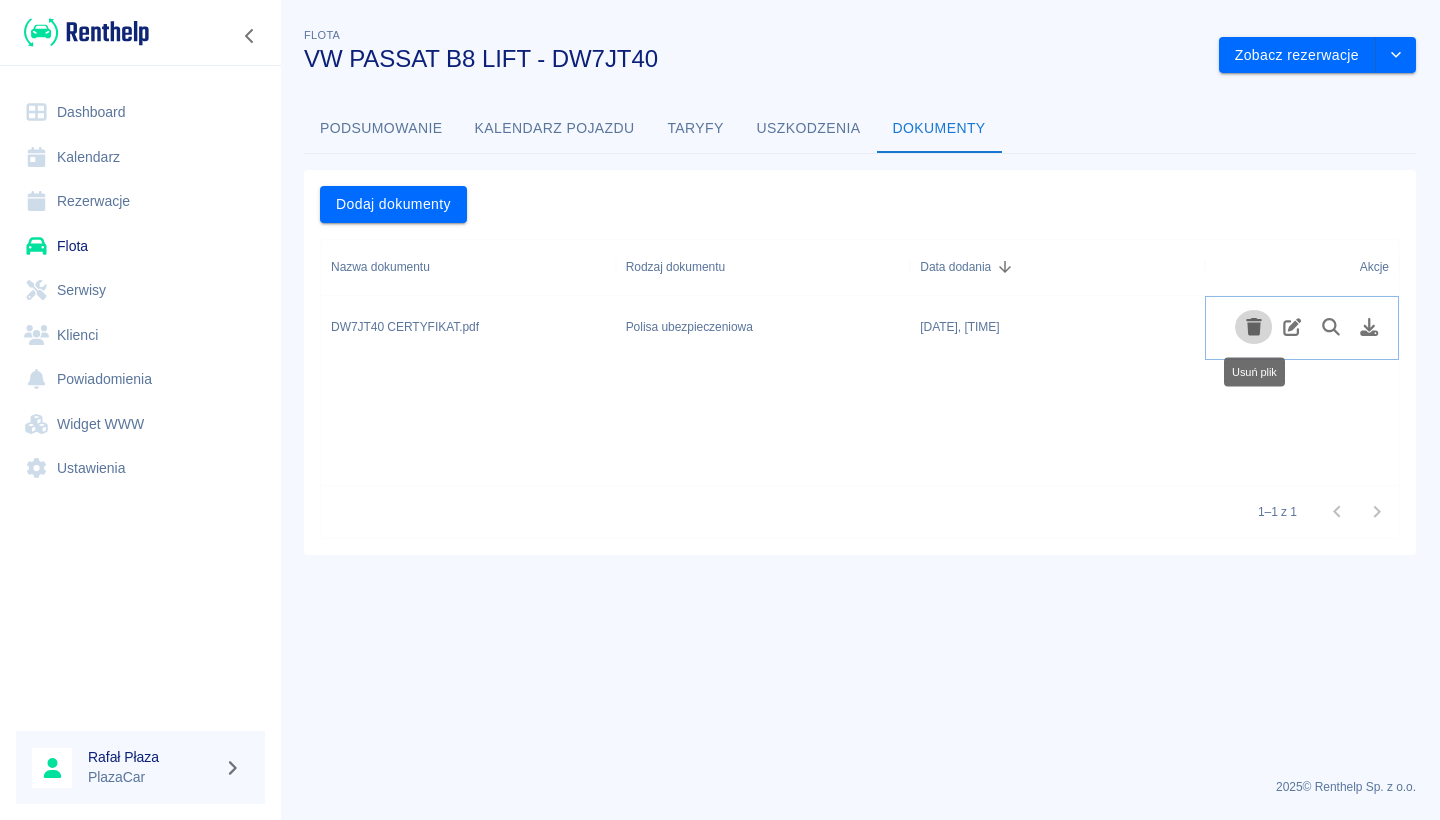 click 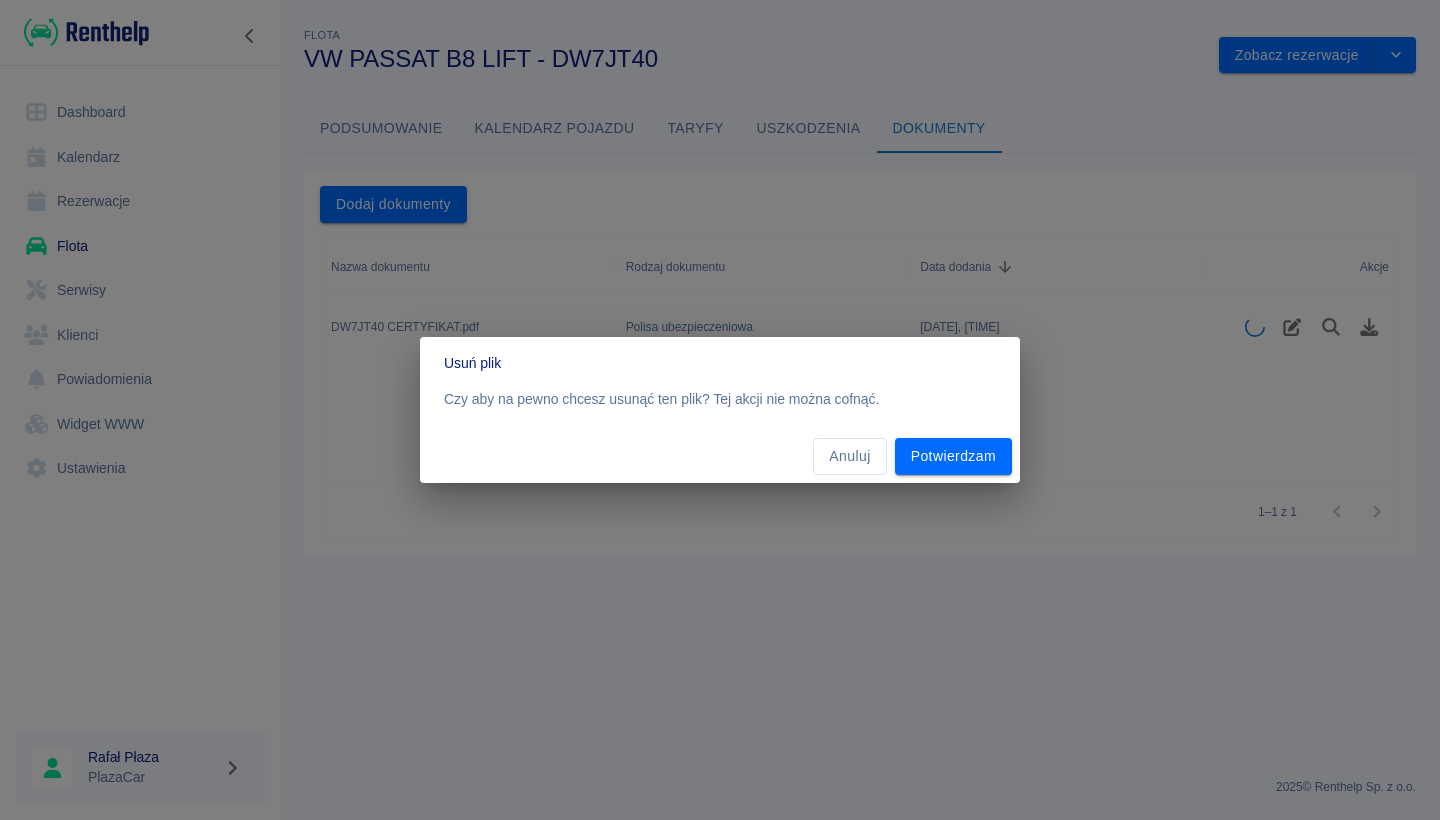 click on "Anuluj Potwierdzam" at bounding box center [720, 456] 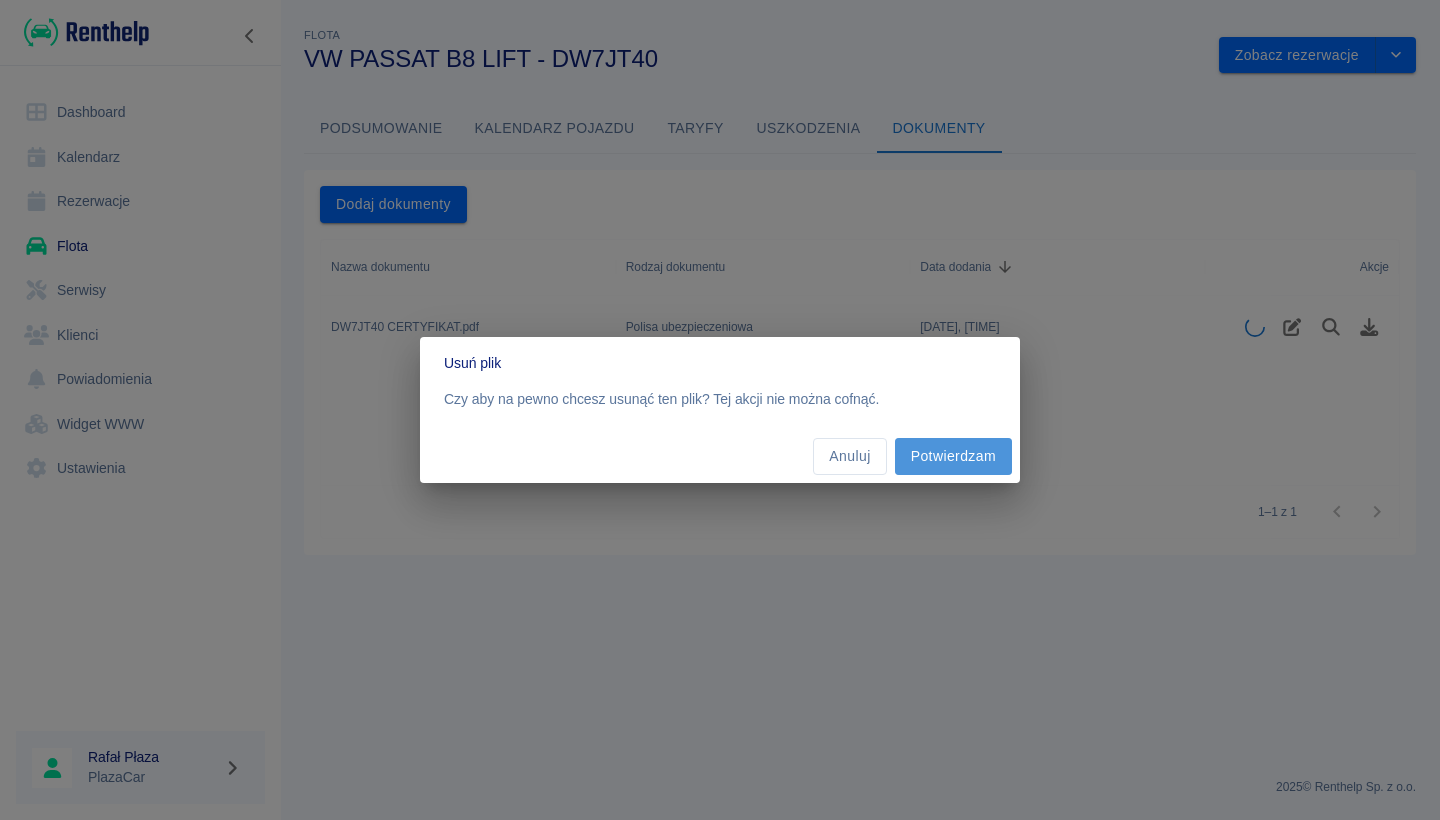 click on "Potwierdzam" at bounding box center (953, 456) 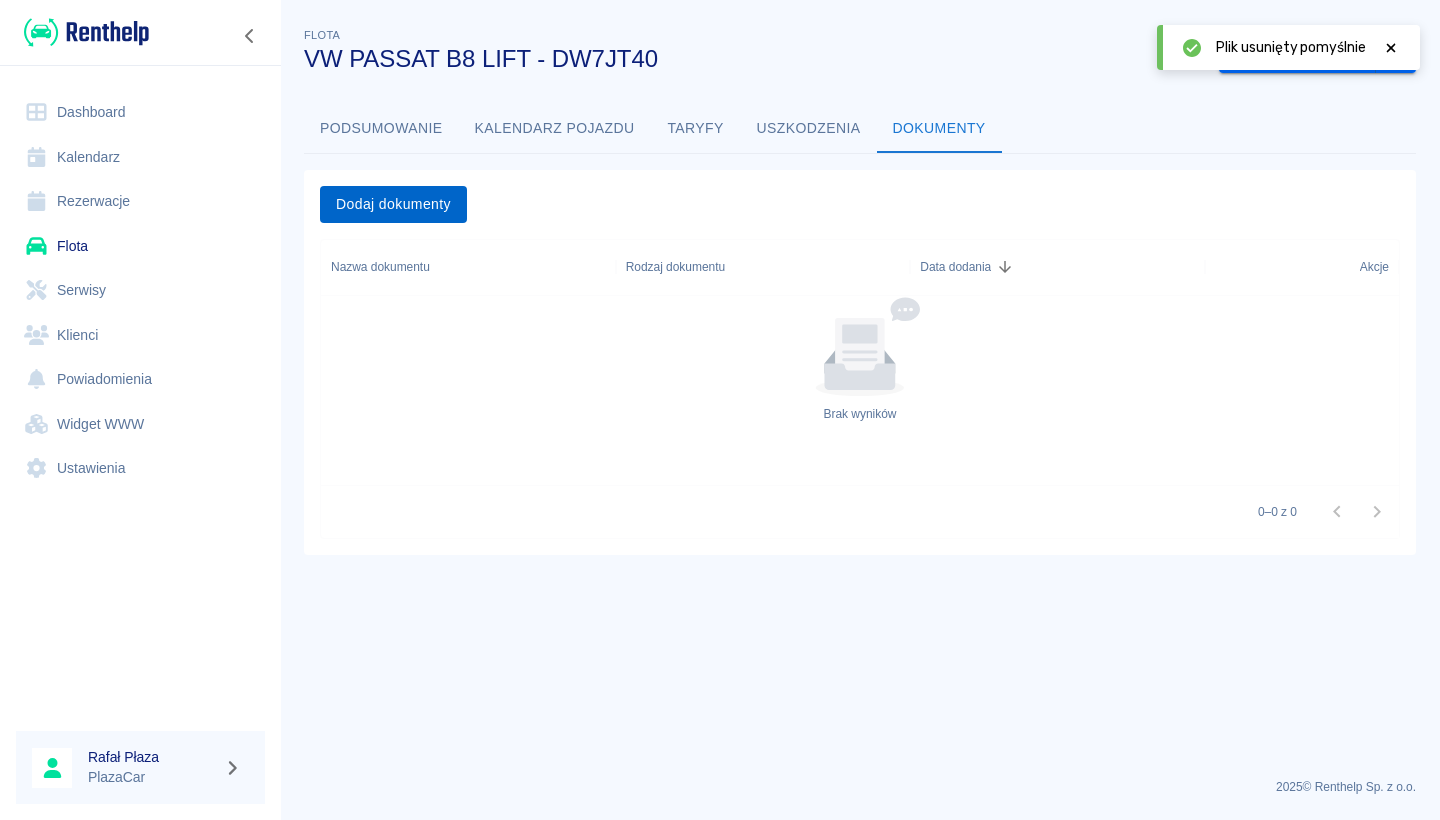 click on "Dodaj dokumenty" at bounding box center (393, 204) 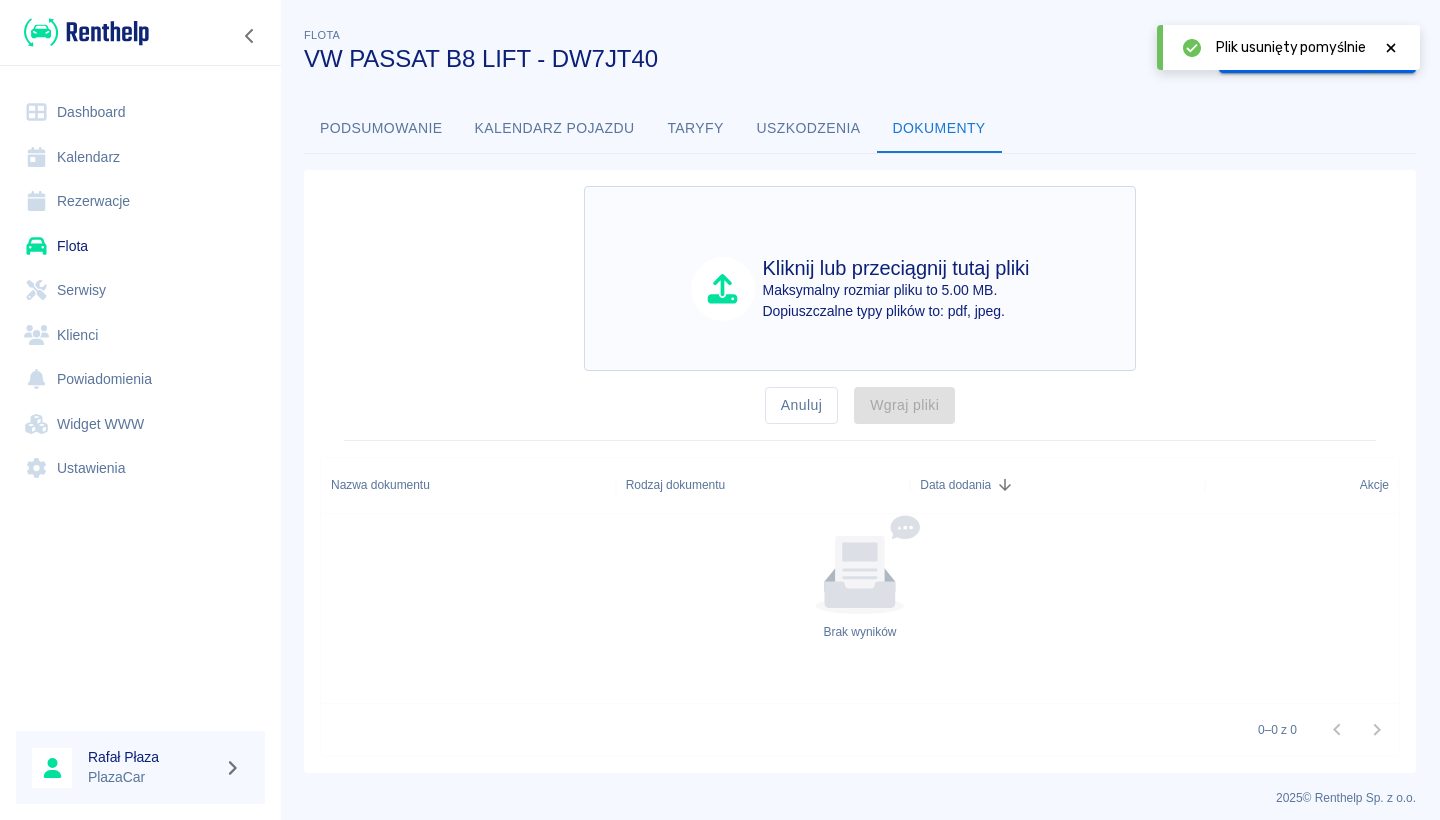click on "Kliknij lub przeciągnij tutaj pliki Maksymalny rozmiar pliku to 5.00 MB. Dopiuszczalne typy plików to: pdf, jpeg." at bounding box center (860, 278) 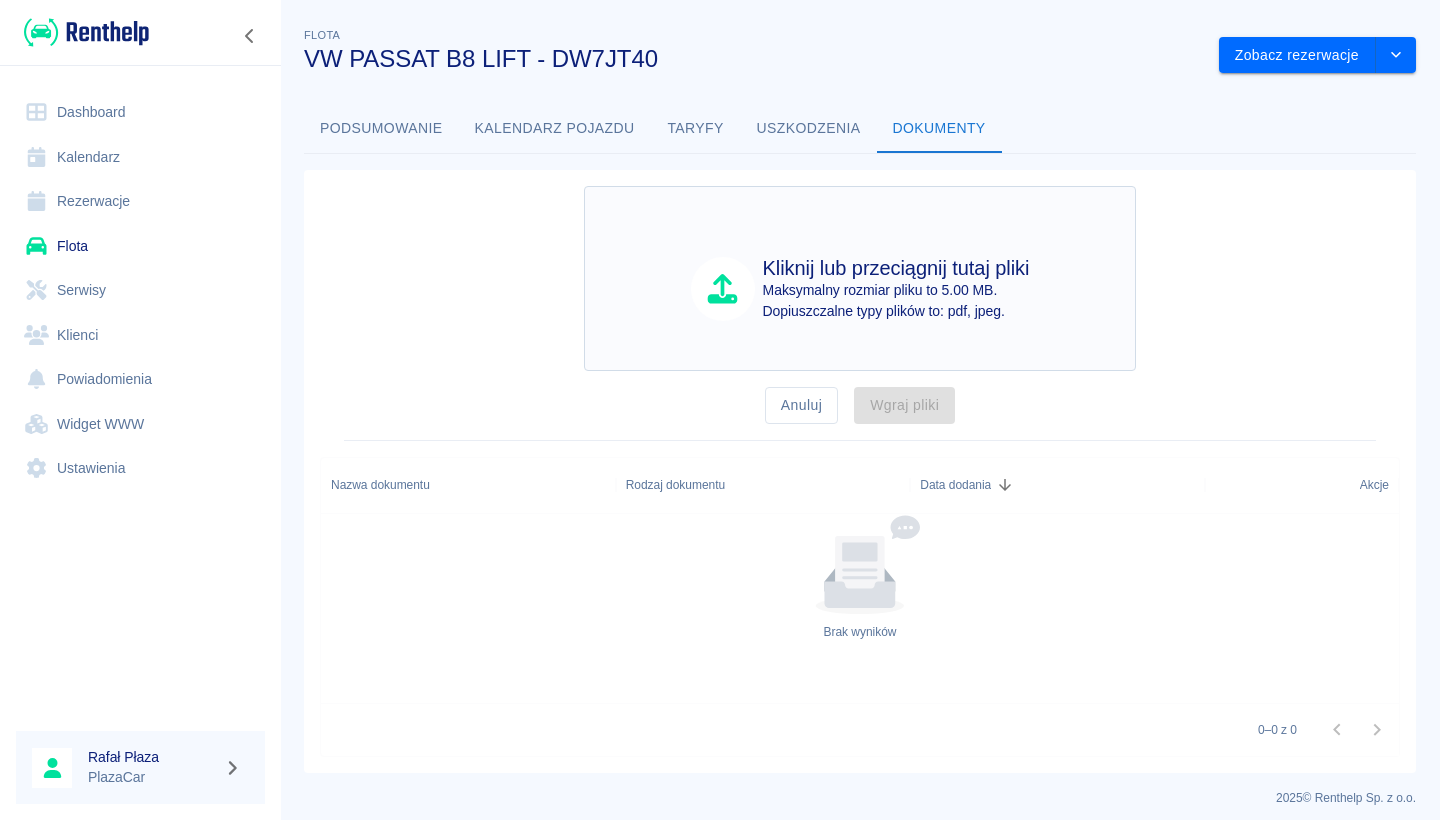 type on "C:\fakepath\[FILENAME]" 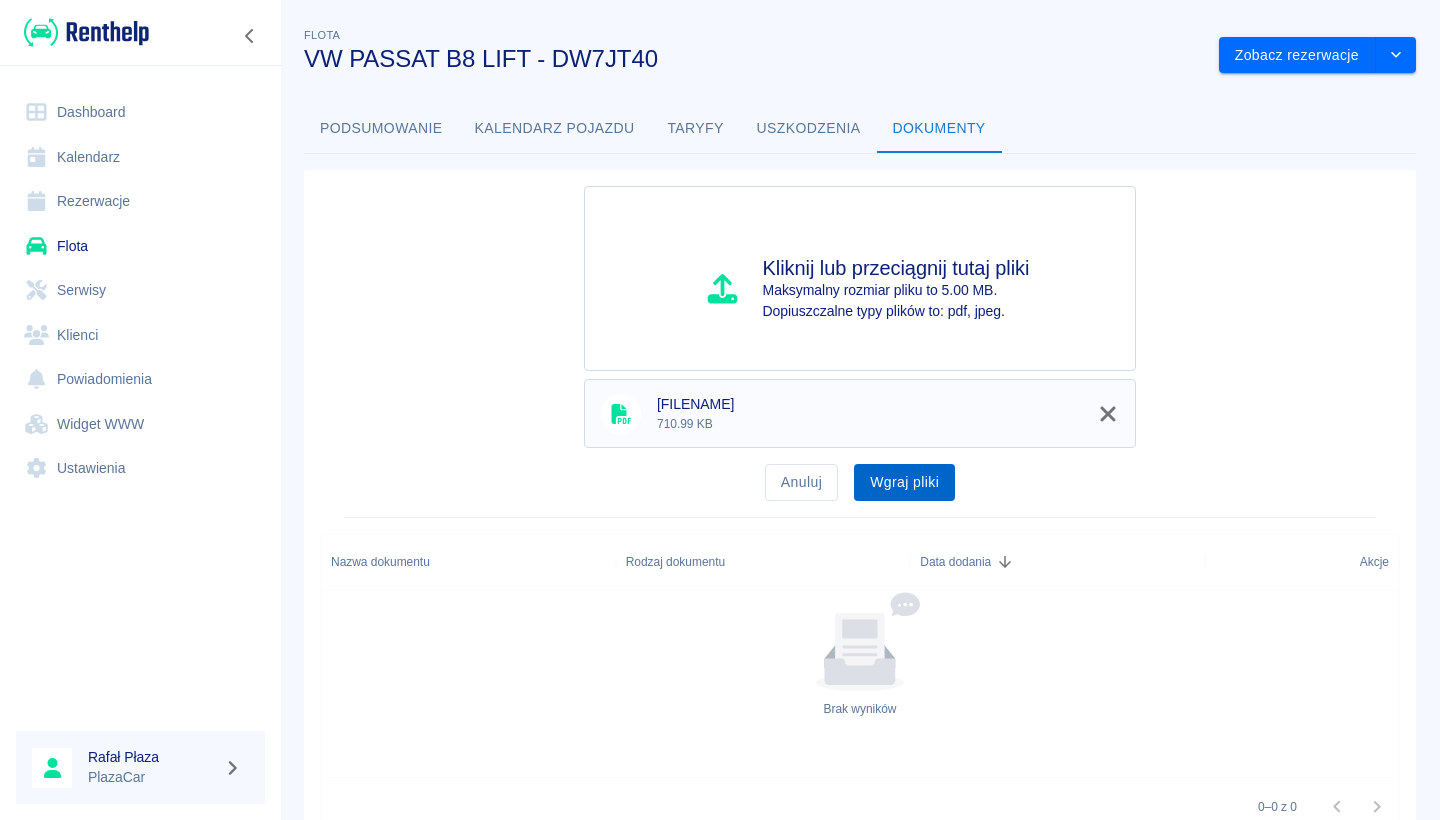 click on "Wgraj pliki" at bounding box center (904, 482) 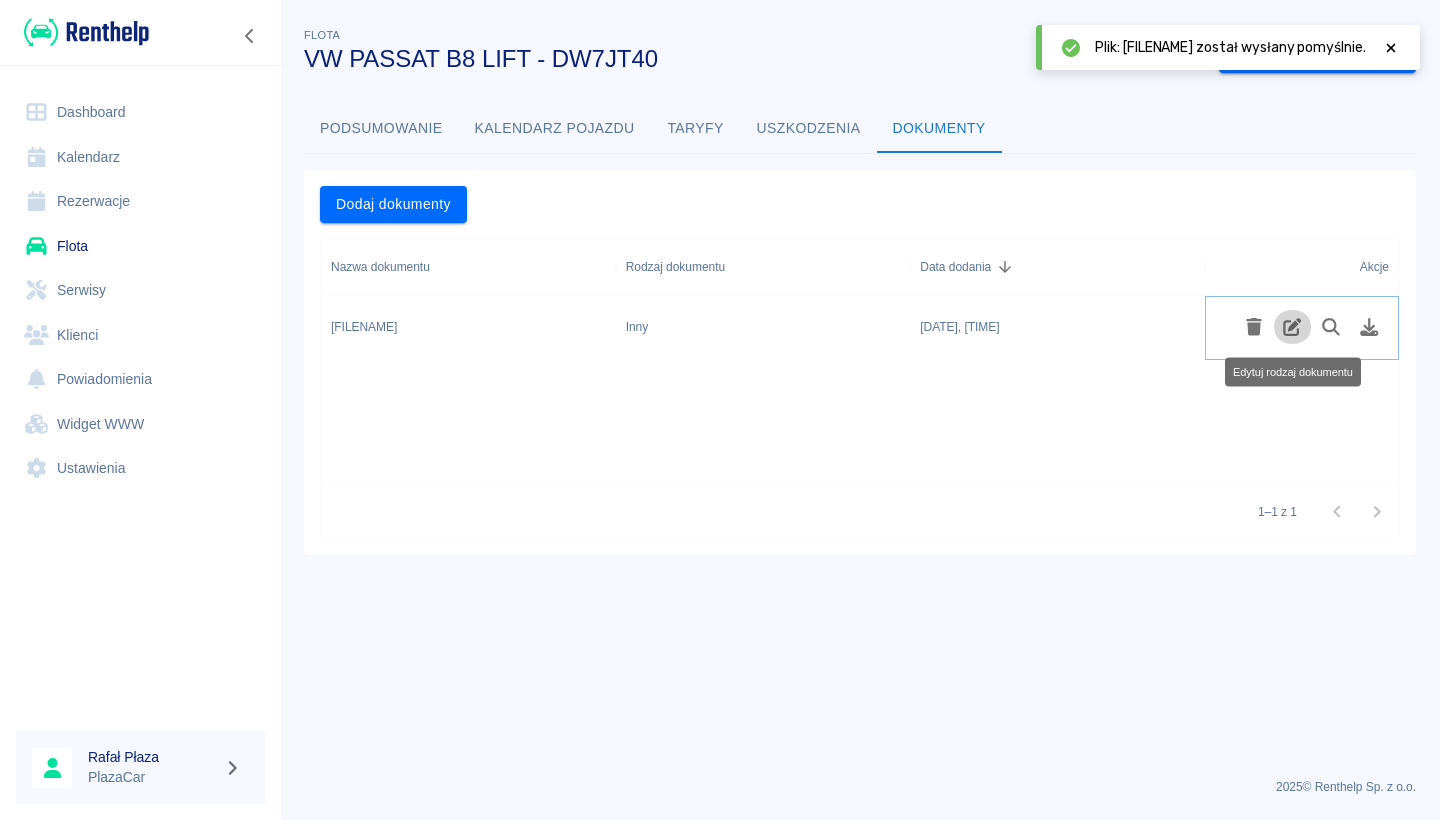 click 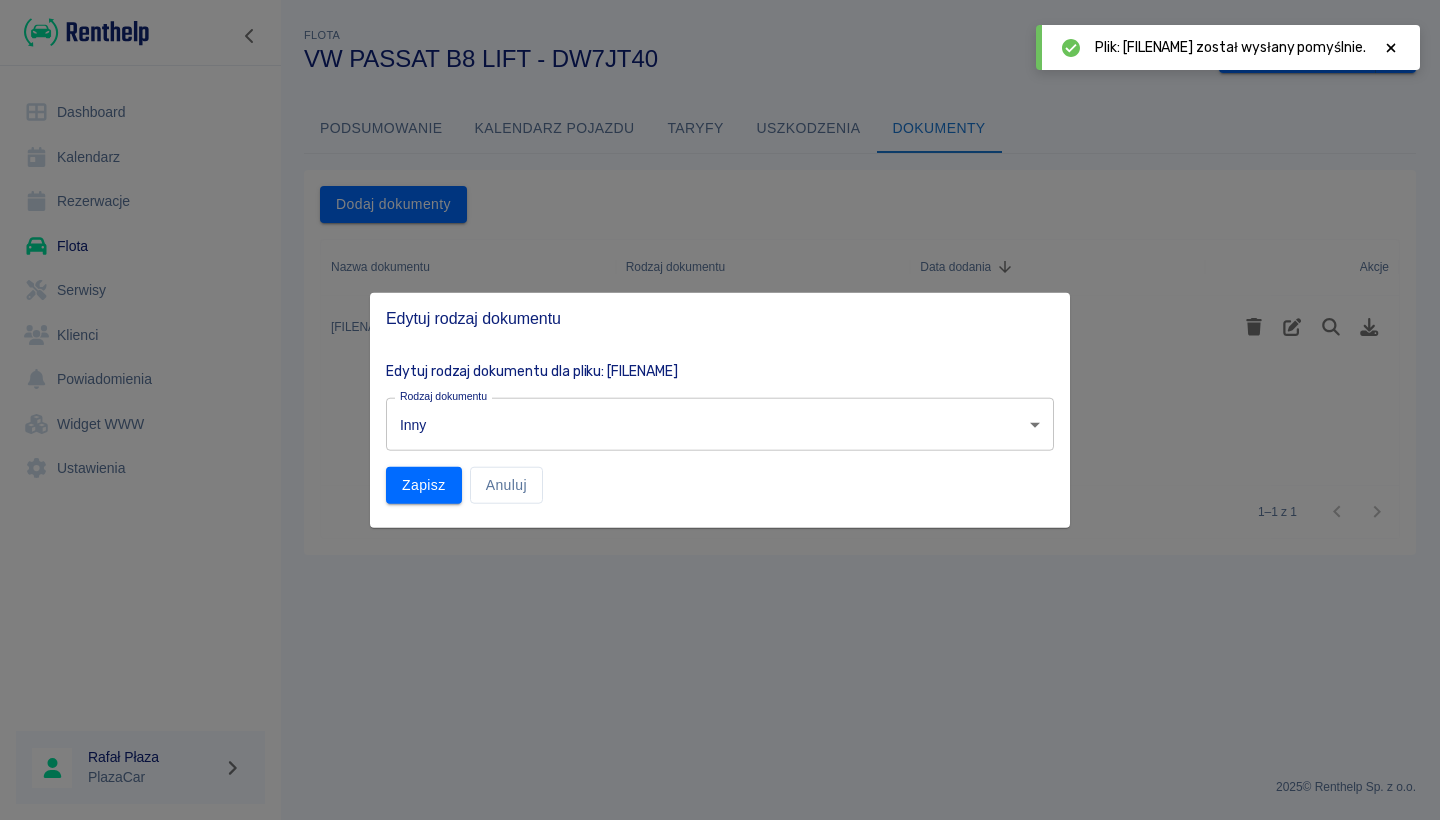 click on "Używamy plików Cookies, by zapewnić Ci najlepsze możliwe doświadczenie. Aby dowiedzieć się więcej, zapoznaj się z naszą Polityką Prywatności.  Polityka Prywatności Rozumiem Dashboard Kalendarz Rezerwacje Flota Serwisy Klienci Powiadomienia Widget WWW Ustawienia [FIRST] [LAST] PlazaCar Flota VW PASSAT B8 LIFT - [PLATE] Zobacz rezerwacje Podsumowanie Kalendarz pojazdu Taryfy Uszkodzenia Dokumenty Dodaj dokumenty Nazwa dokumentu Rodzaj dokumentu Data dodania Akcje [FILENAME] Inny [DATE], [TIME] 1–1 z 1 2025  © Renthelp Sp. z o.o. VW PASSAT B8 LIFT - [PLATE] | Renthelp Plik: [FILENAME] został wysłany pomyślnie. Edytuj rodzaj dokumentu Edytuj rodzaj dokumentu dla pliku: [FILENAME] Rodzaj dokumentu Inny other Rodzaj dokumentu Zapisz Anuluj" at bounding box center (720, 410) 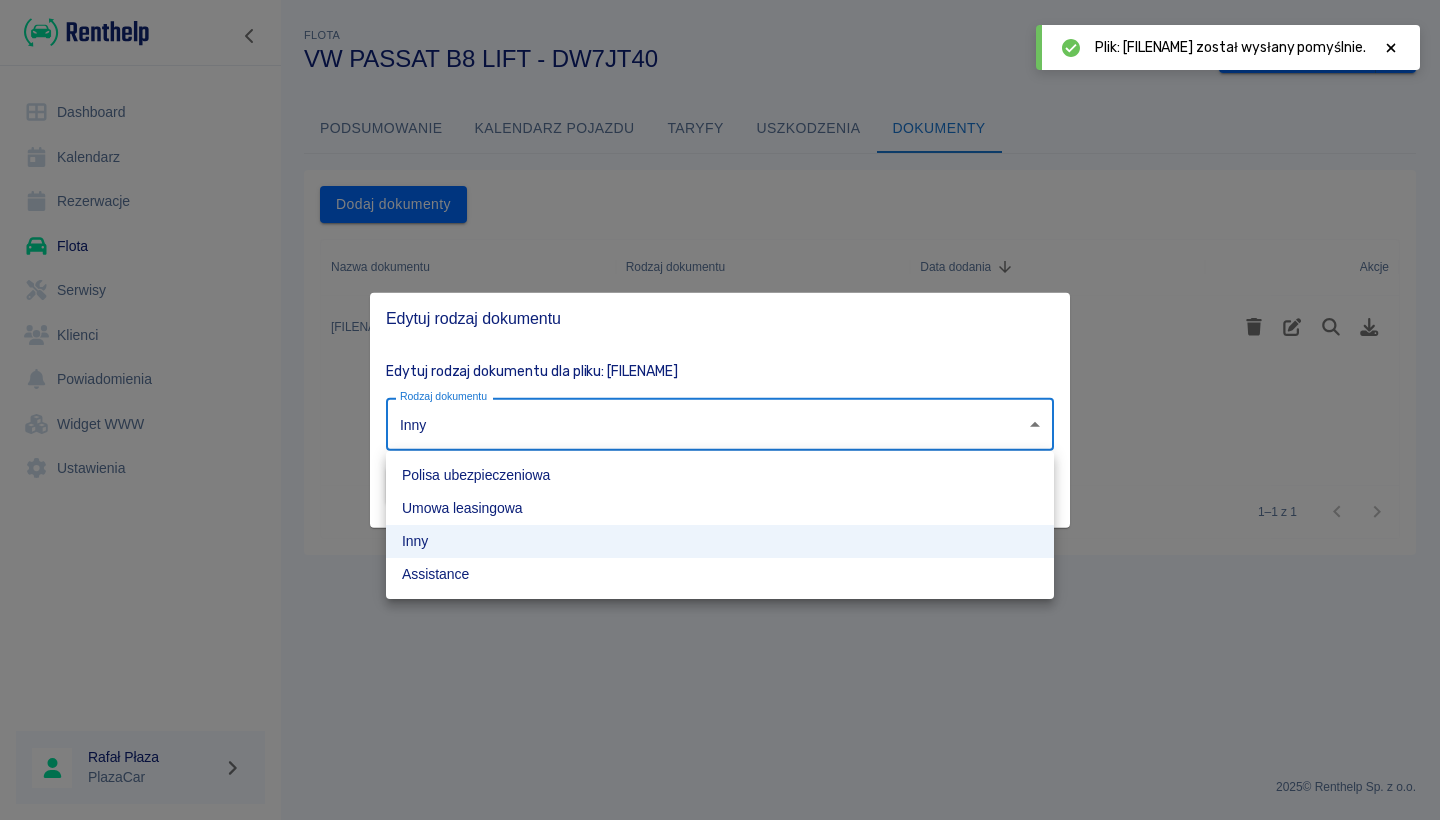 click on "Polisa ubezpieczeniowa" at bounding box center [720, 475] 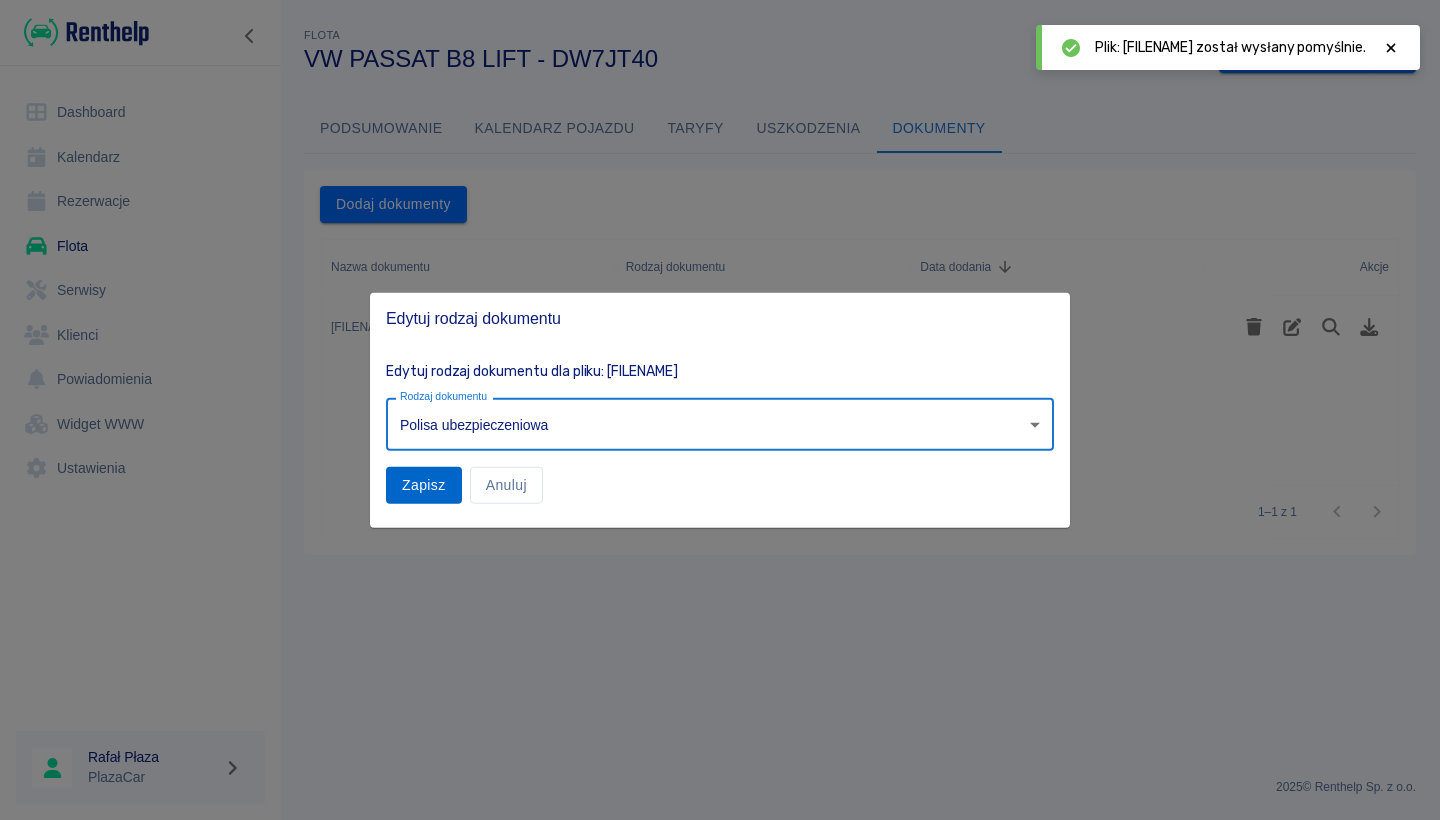 click on "Zapisz" at bounding box center [424, 485] 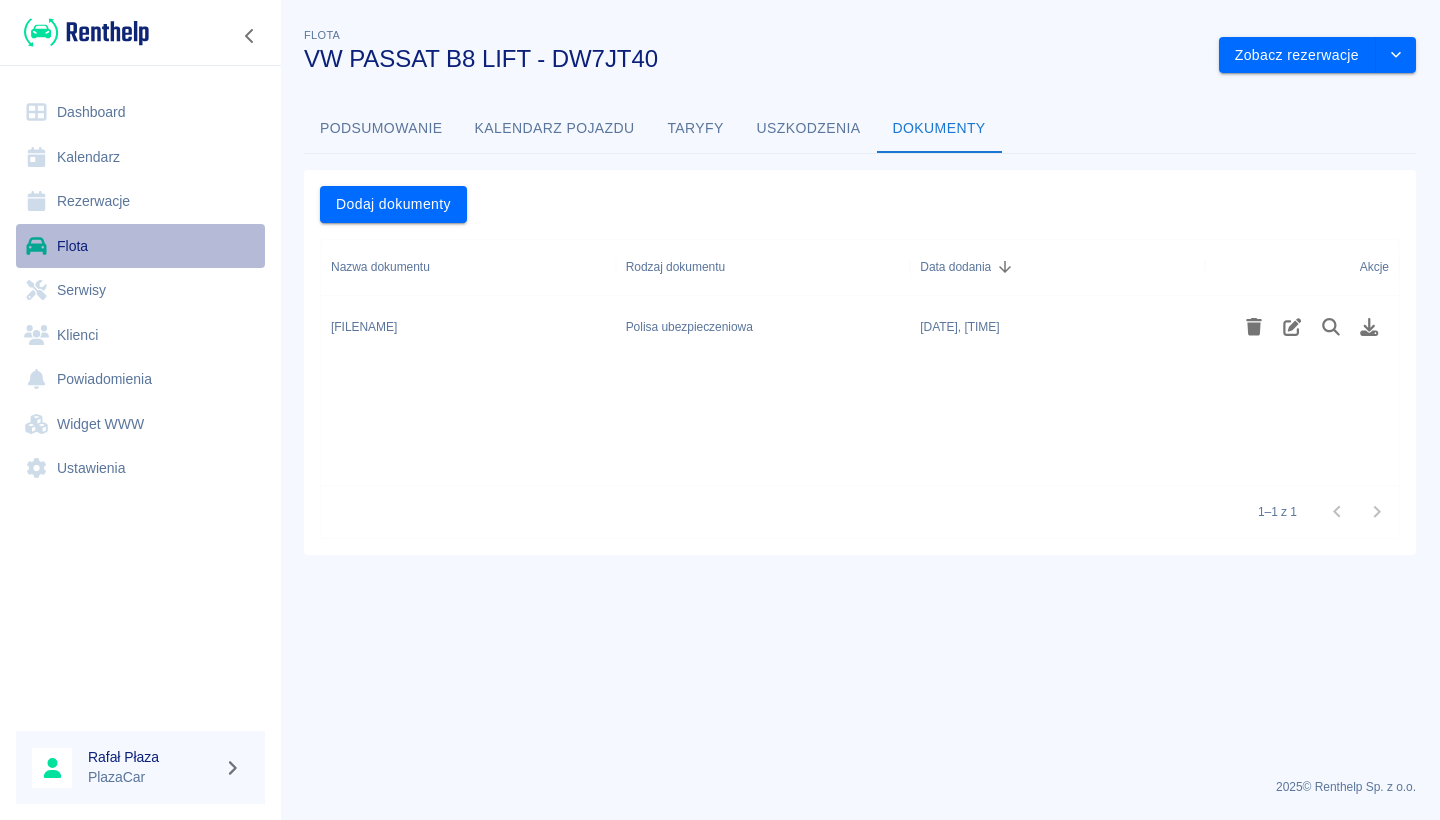 click on "Flota" at bounding box center (140, 246) 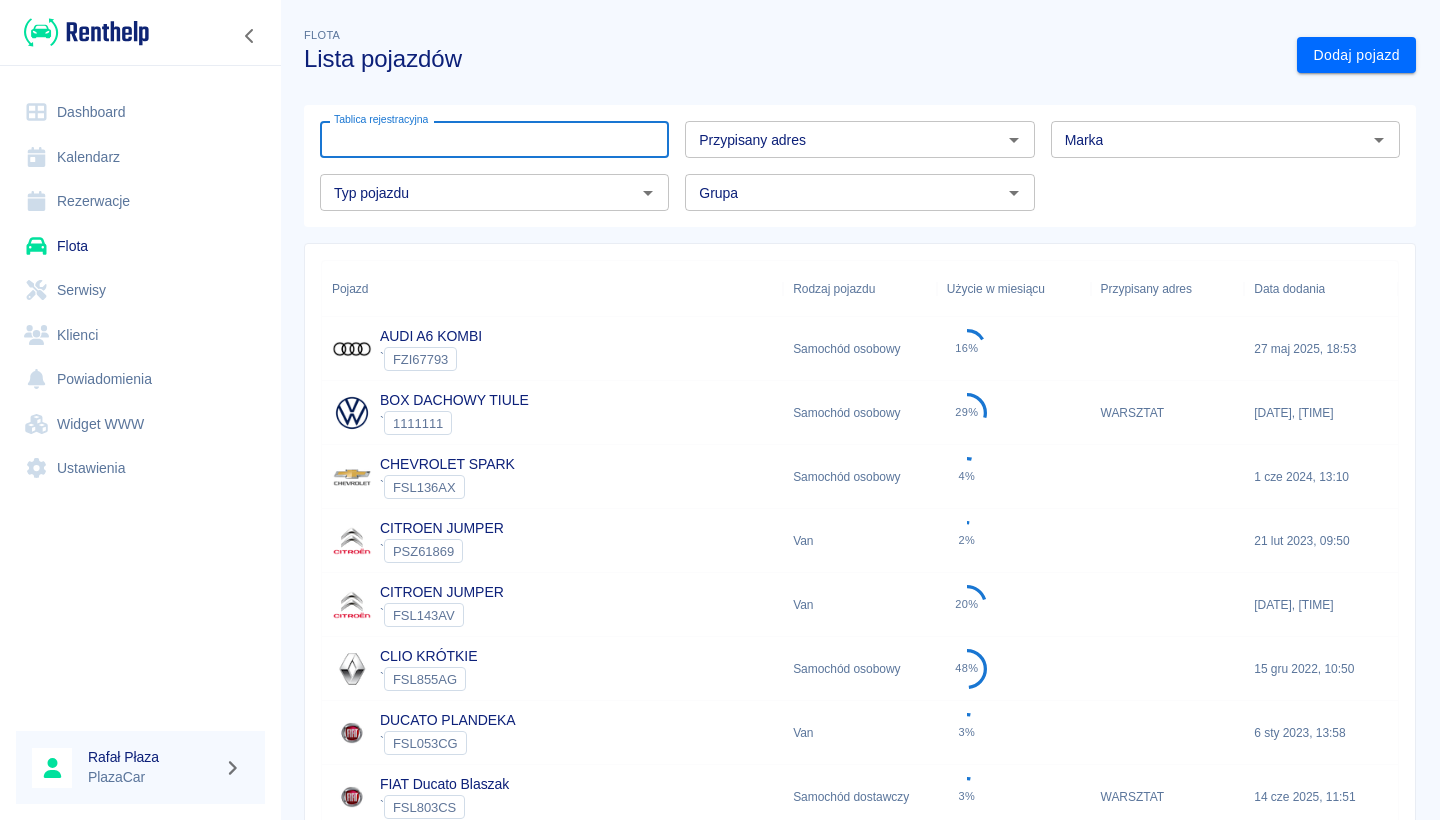 click on "Tablica rejestracyjna" at bounding box center [494, 139] 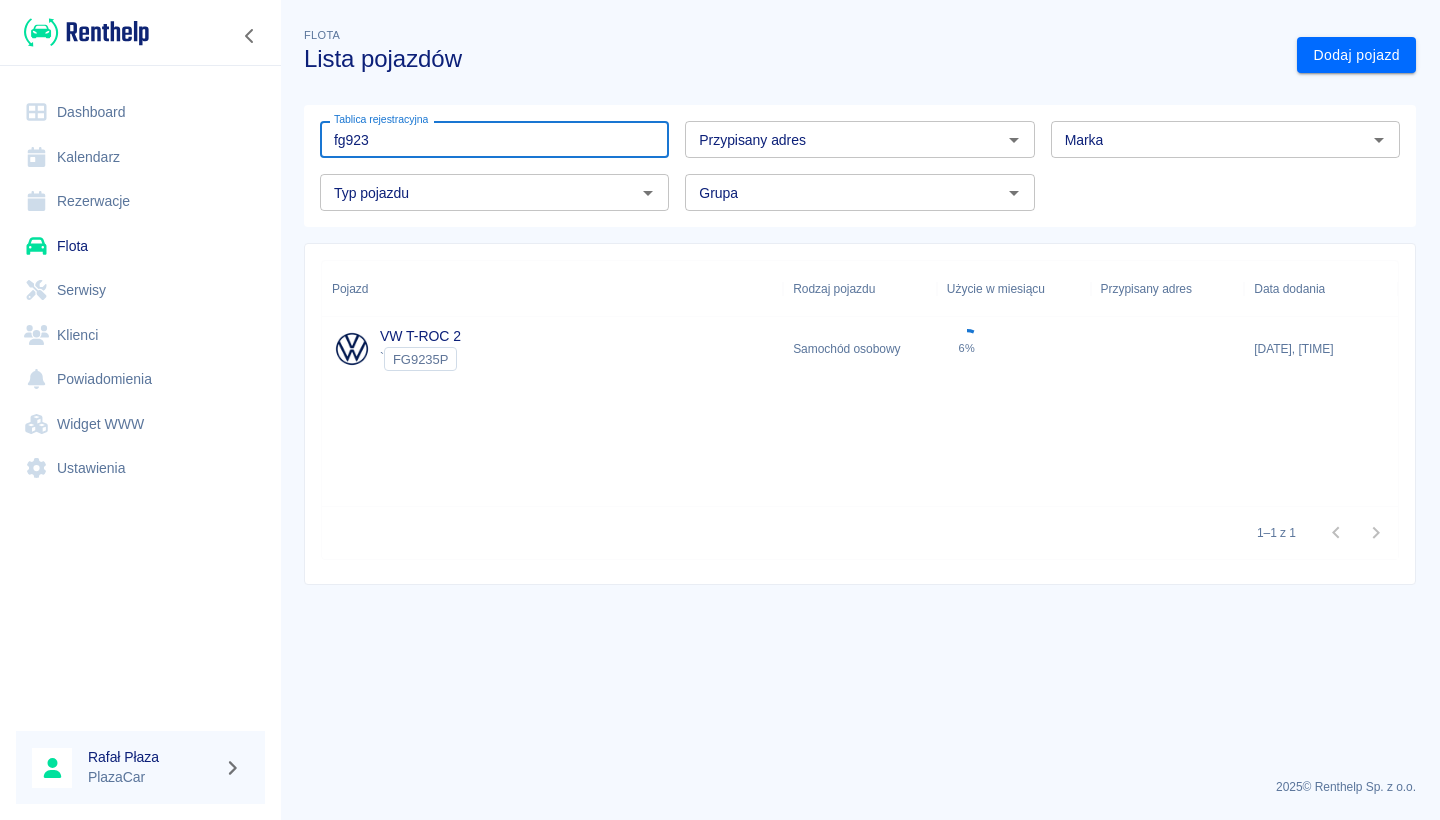 type on "fg923" 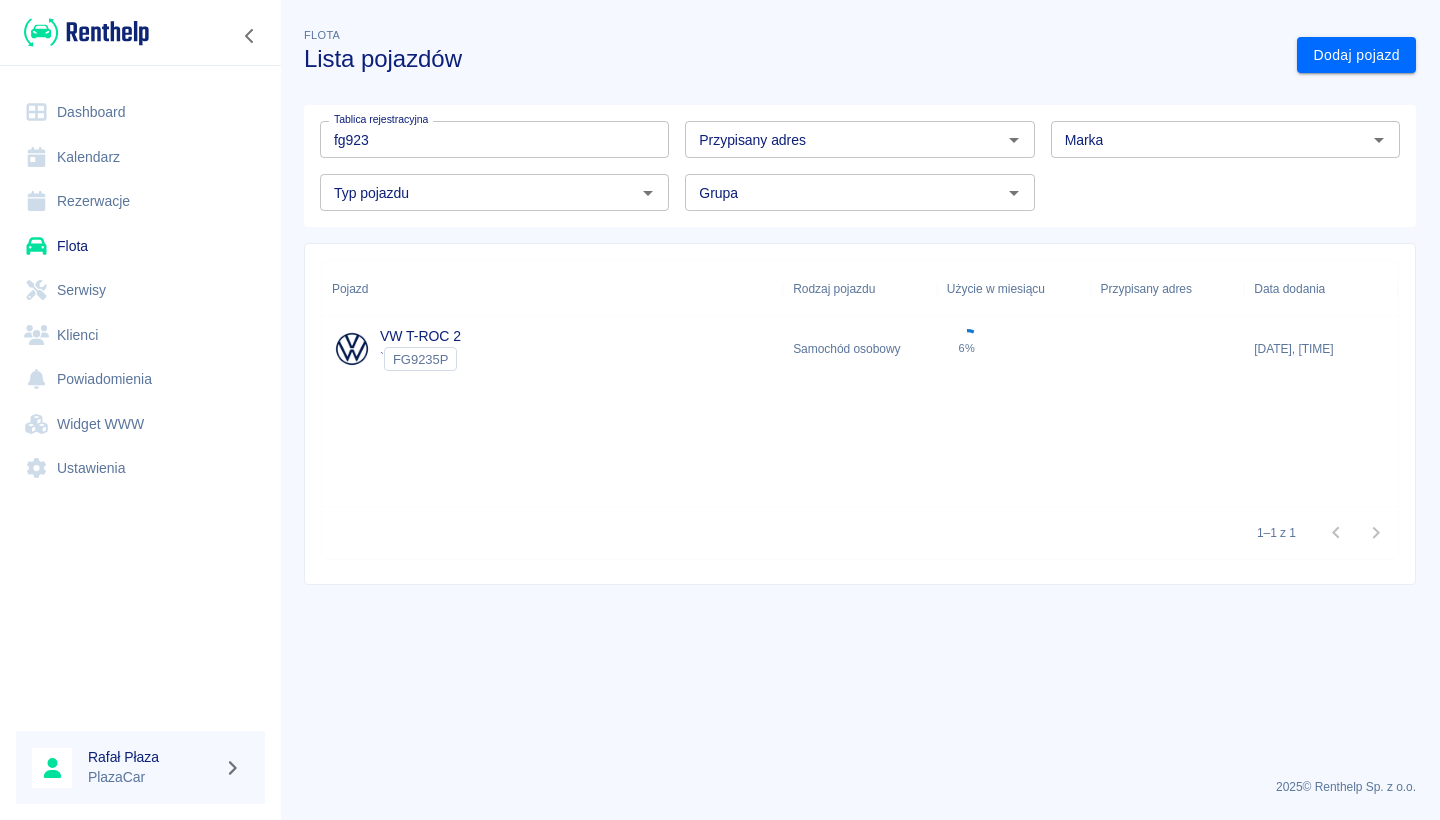 click on "VW T-ROC 2 ` [PLATE]" at bounding box center (552, 349) 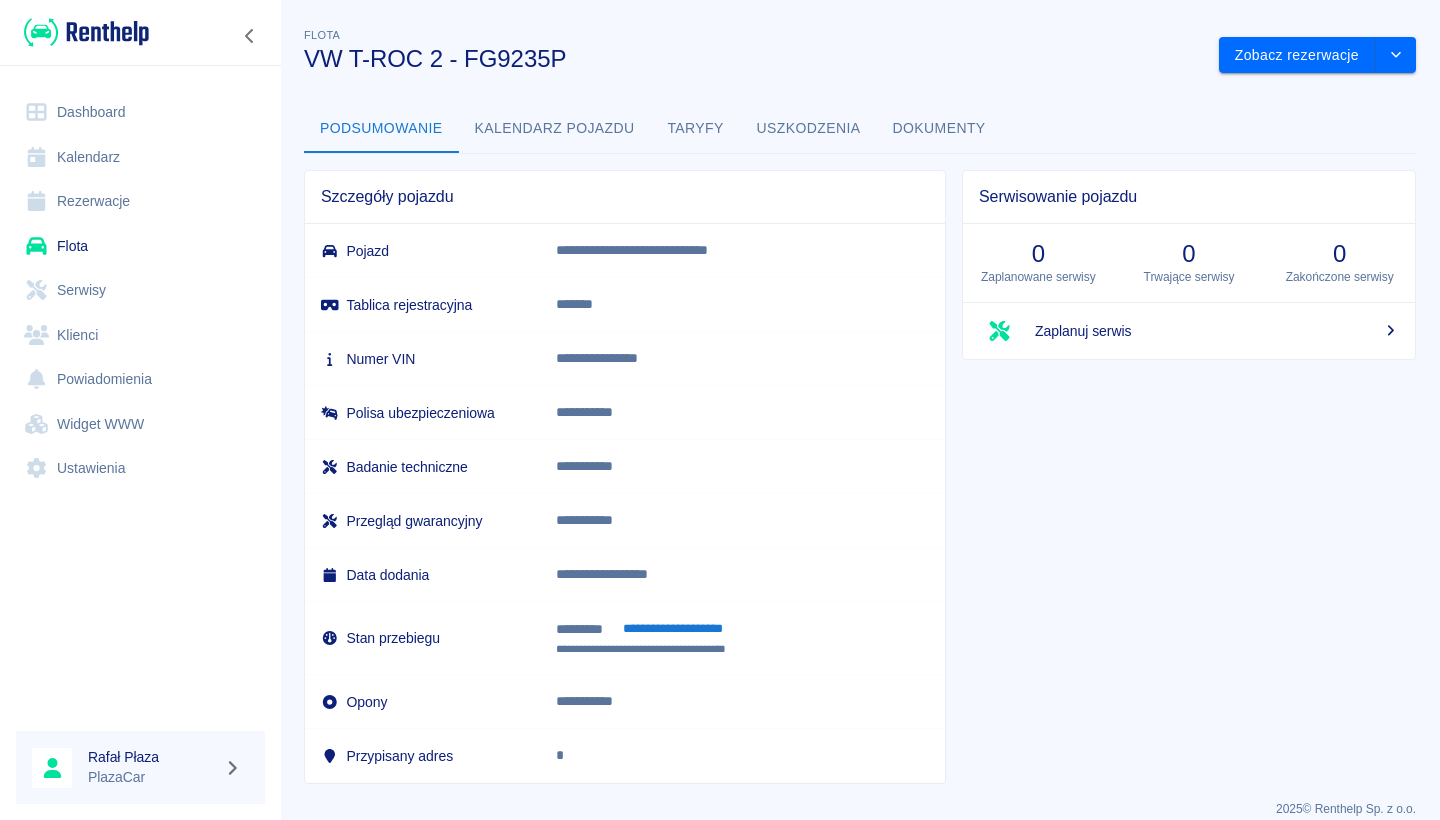 click on "Dokumenty" at bounding box center (939, 129) 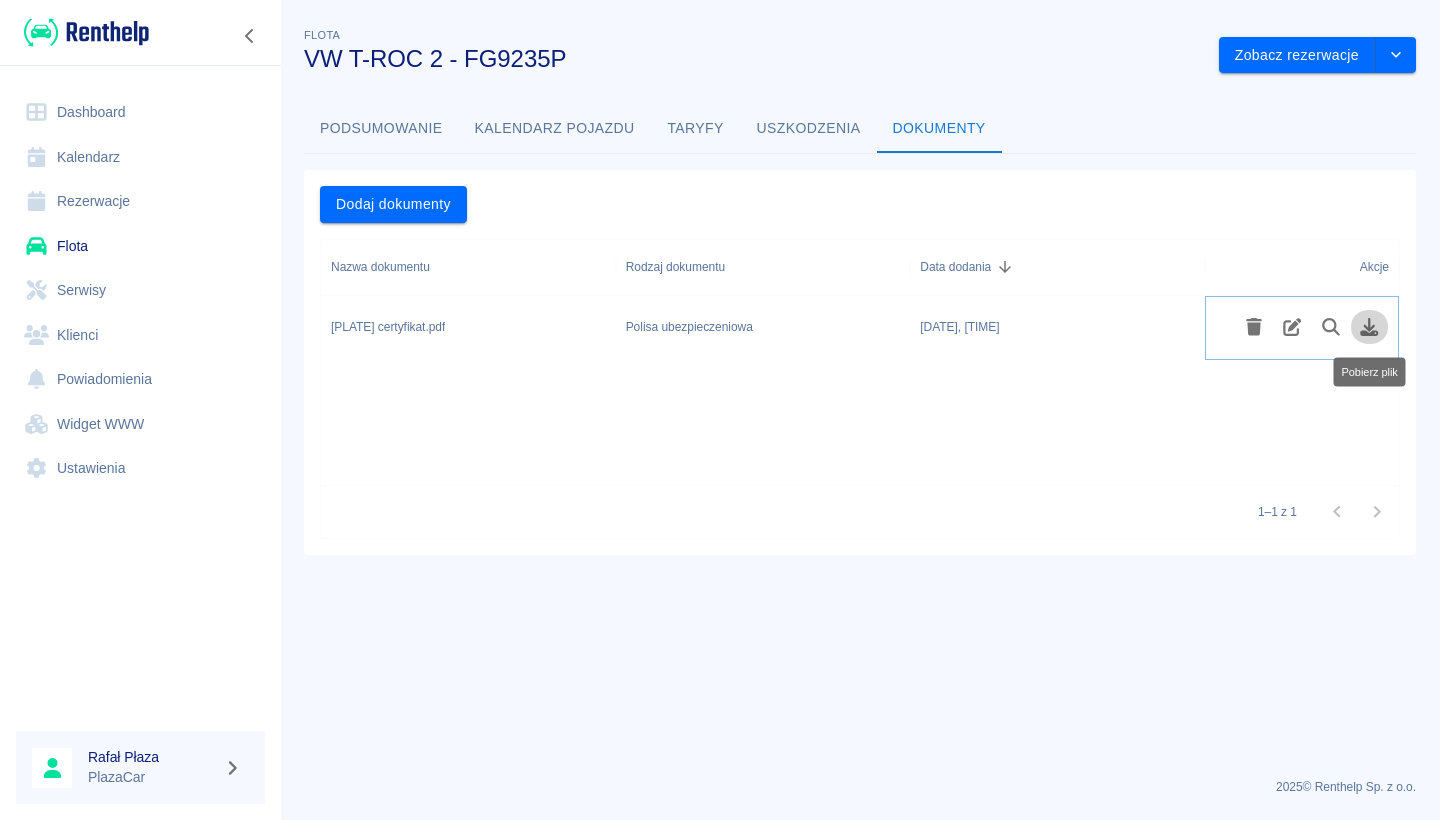 click 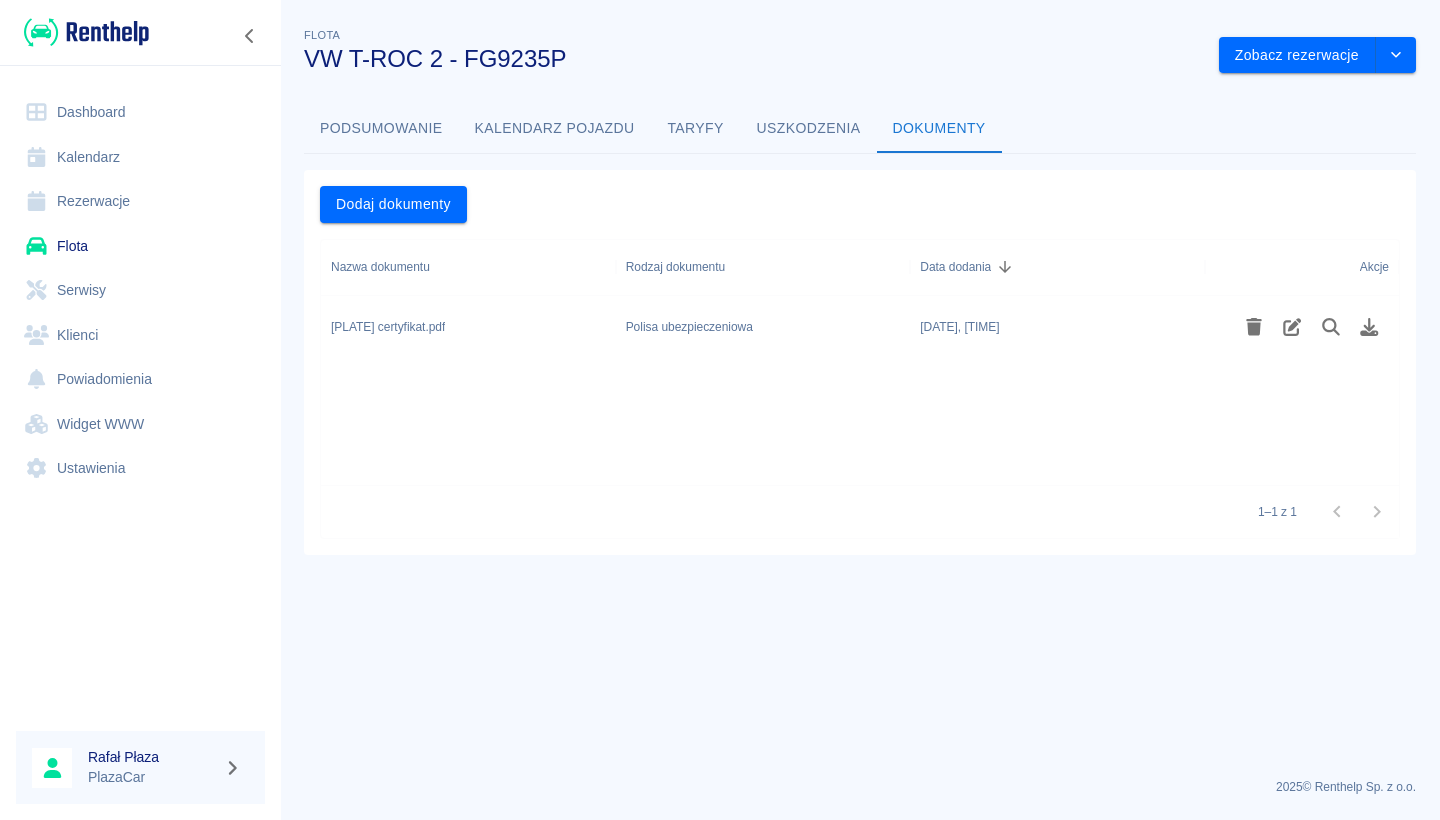click on "Flota" at bounding box center (140, 246) 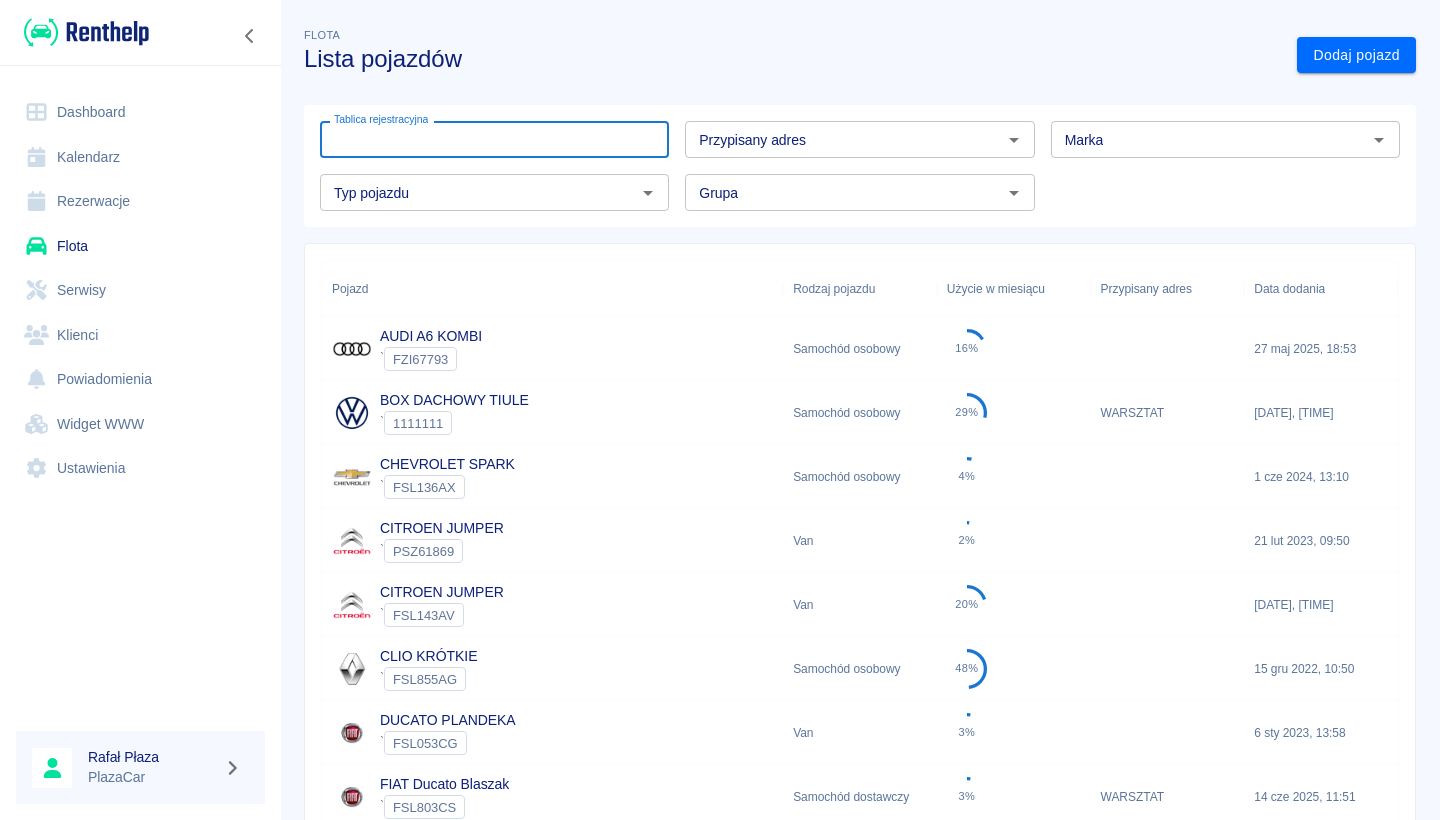 click on "Tablica rejestracyjna" at bounding box center [494, 139] 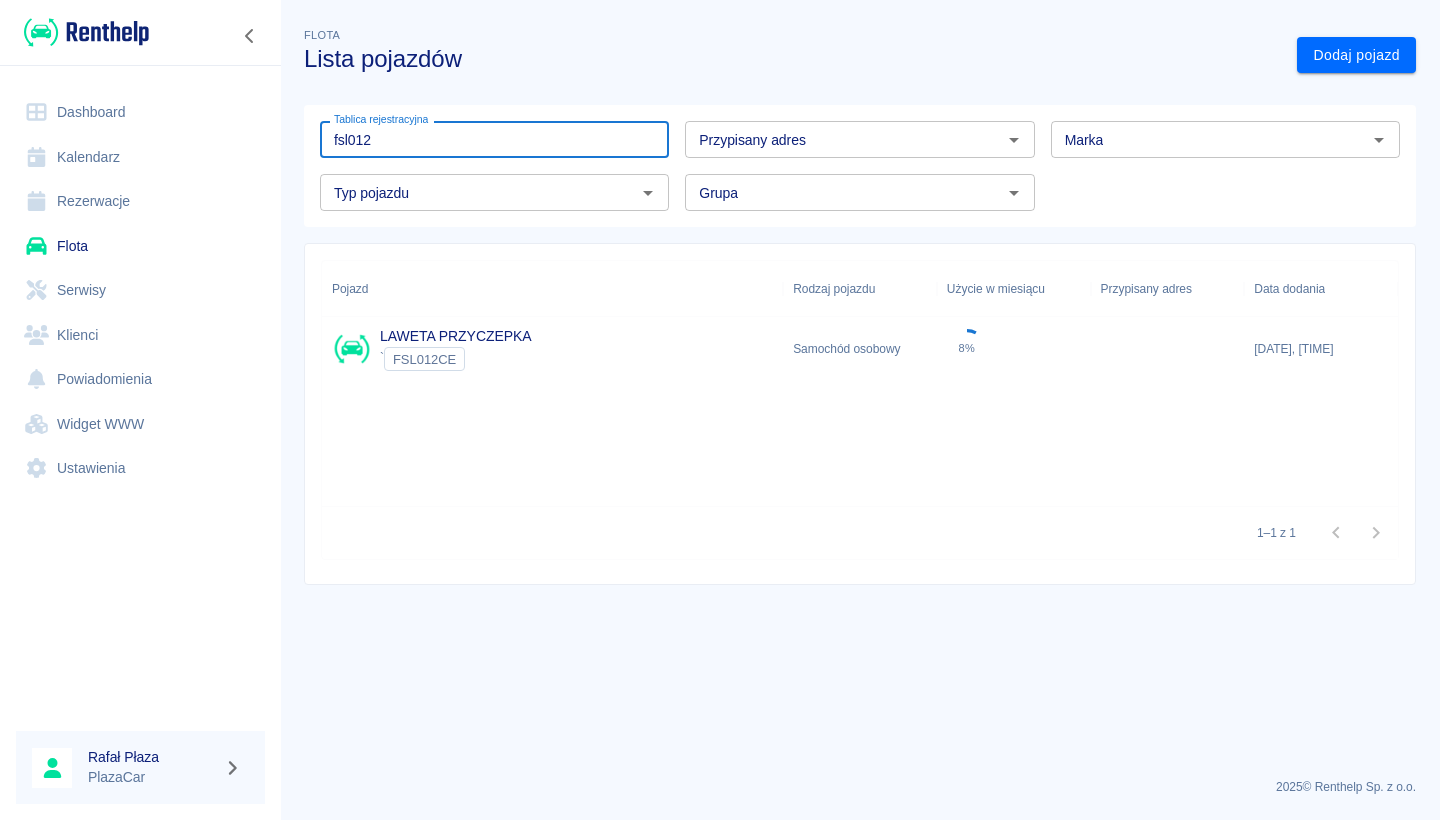 type on "fsl012" 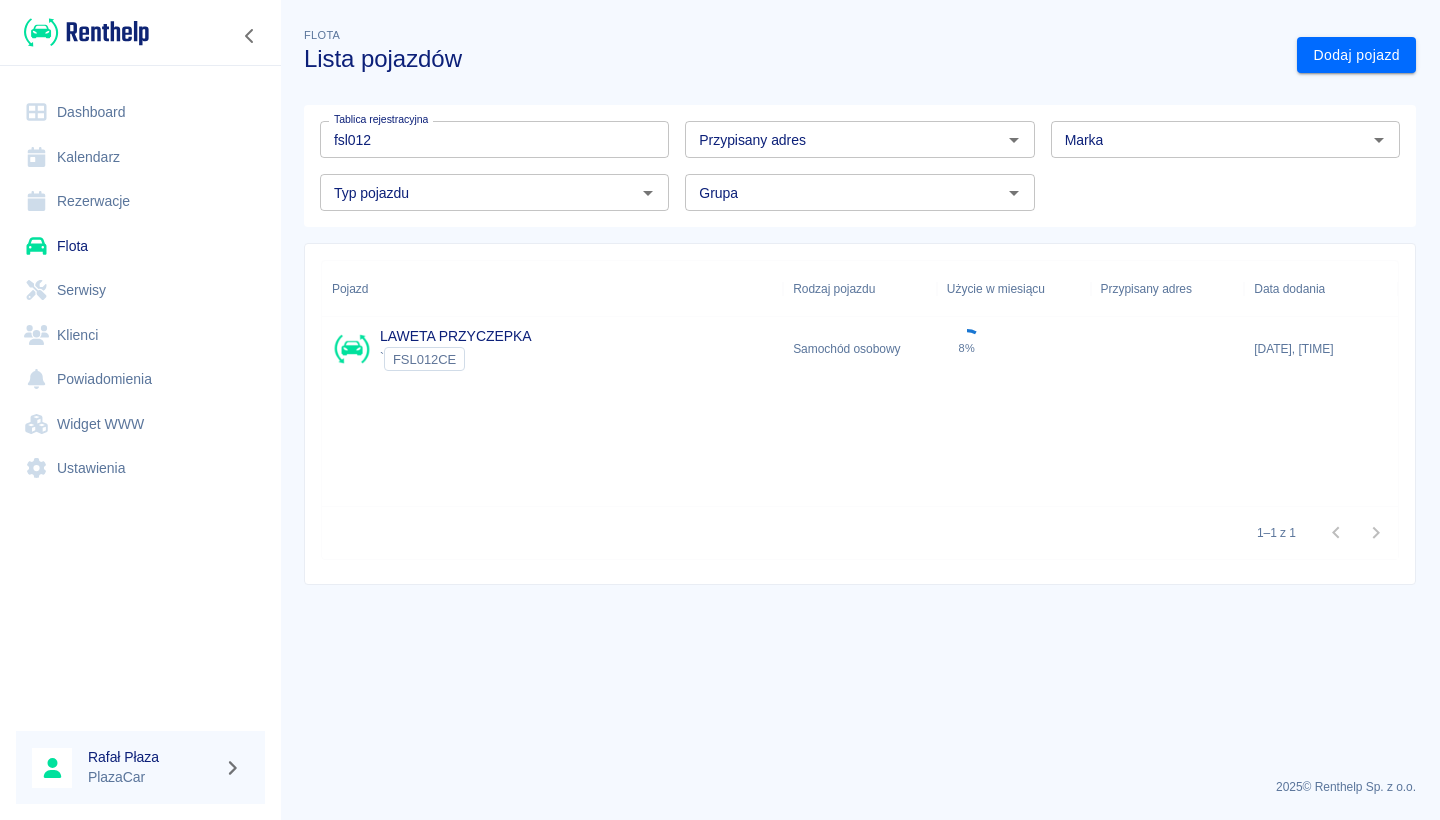 click on "` [PLATE]" at bounding box center (456, 359) 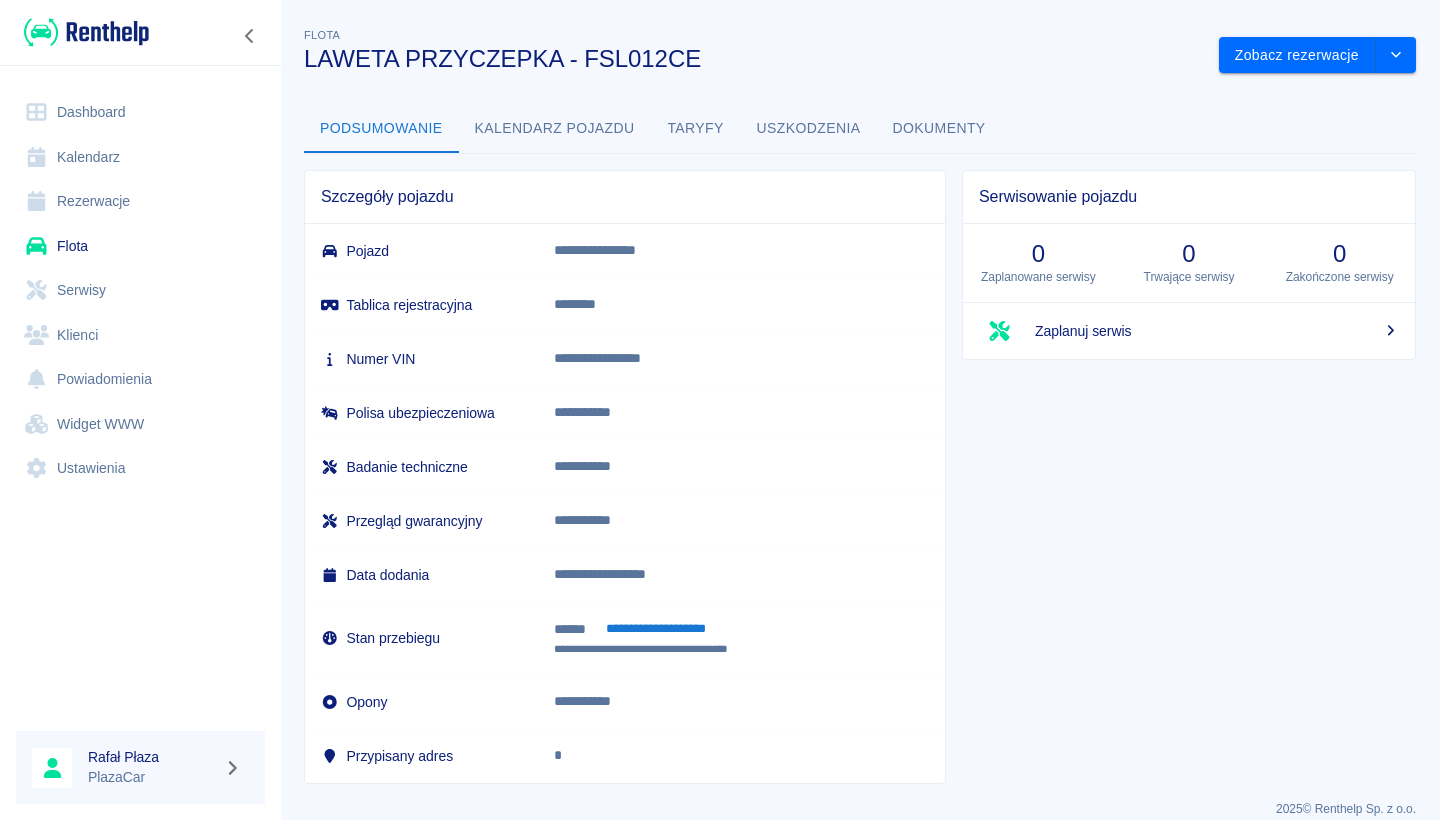 click on "Dokumenty" at bounding box center (939, 129) 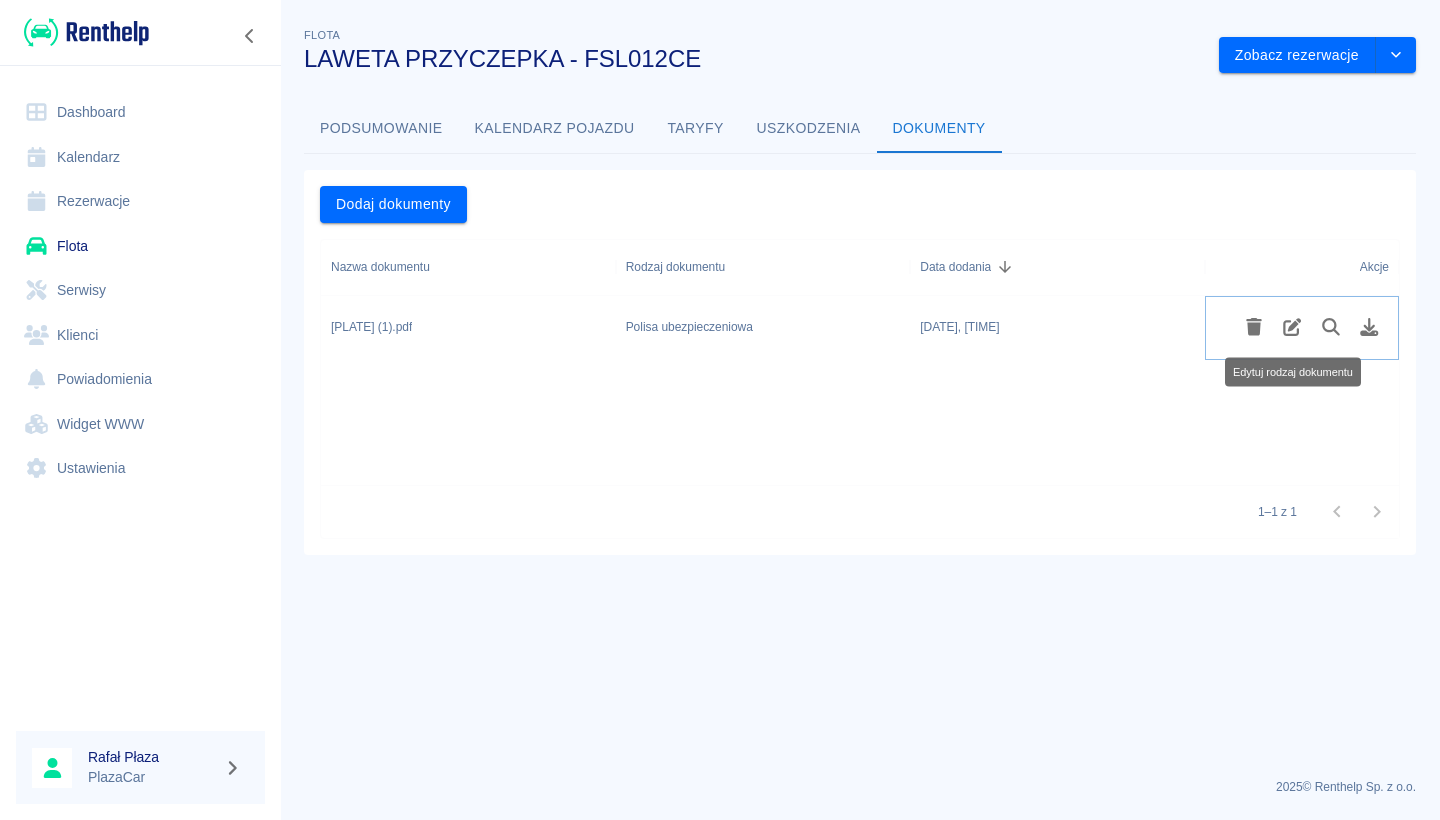 click 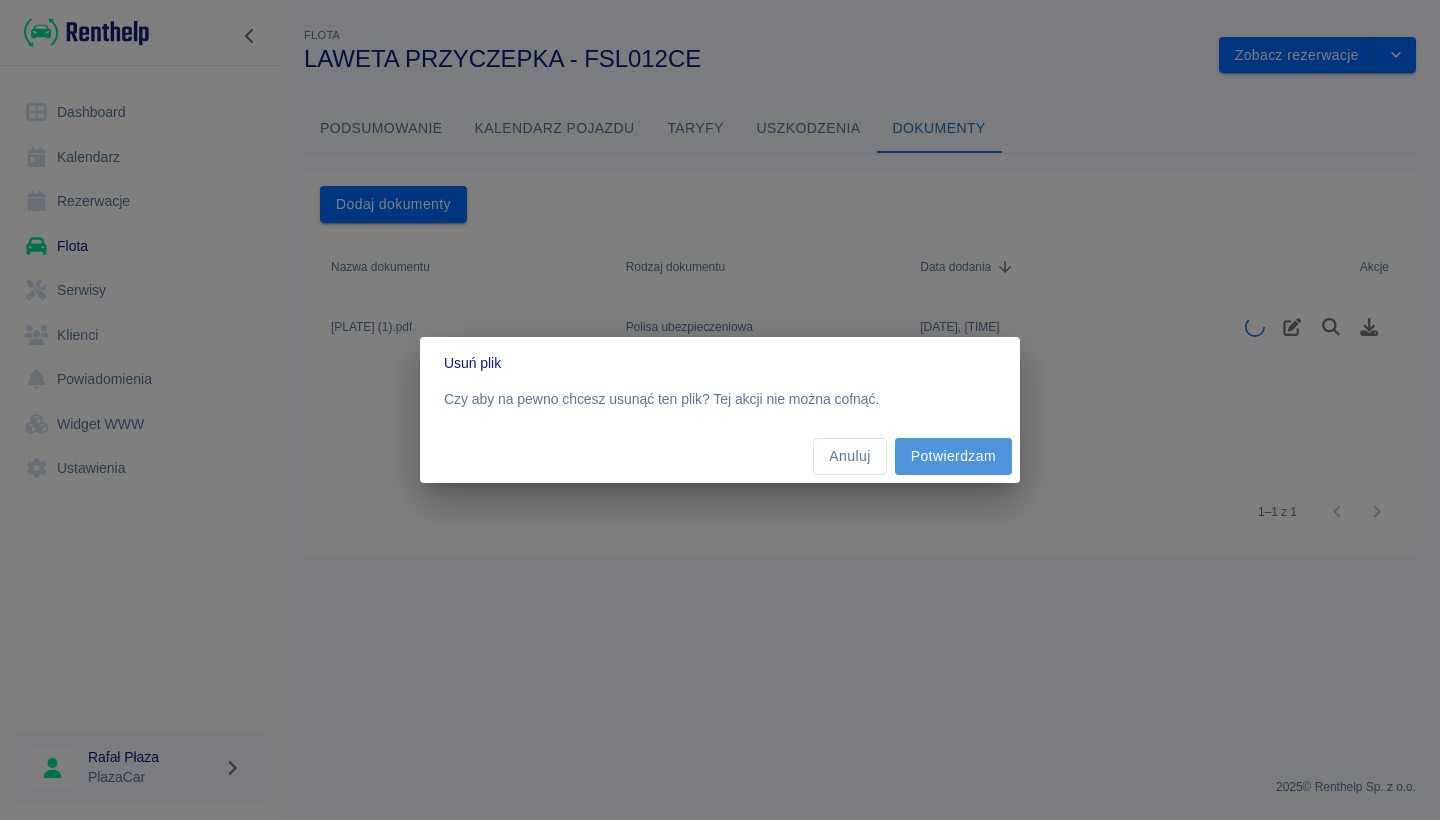 click on "Potwierdzam" at bounding box center (953, 456) 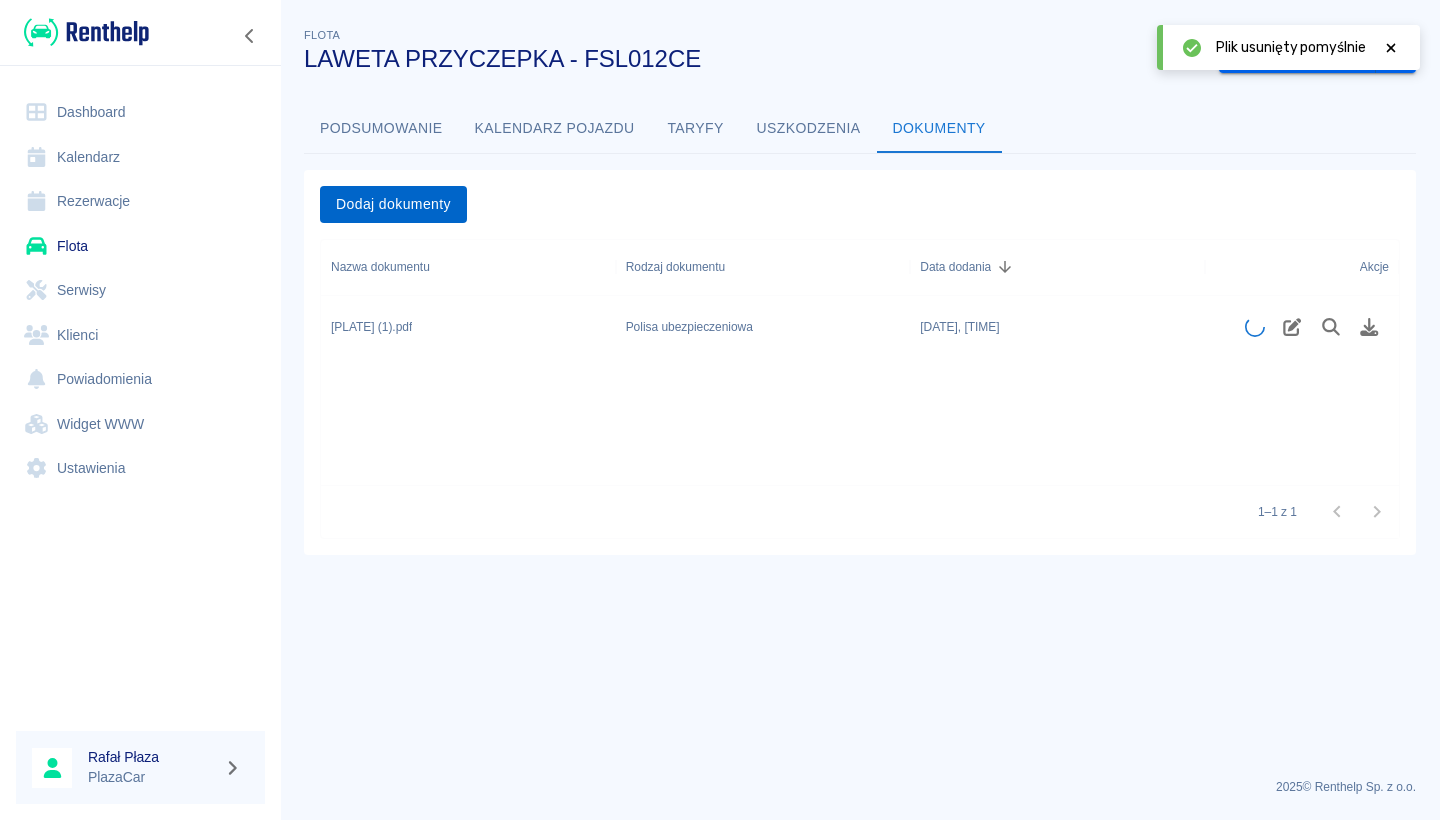click on "Dodaj dokumenty" at bounding box center (393, 204) 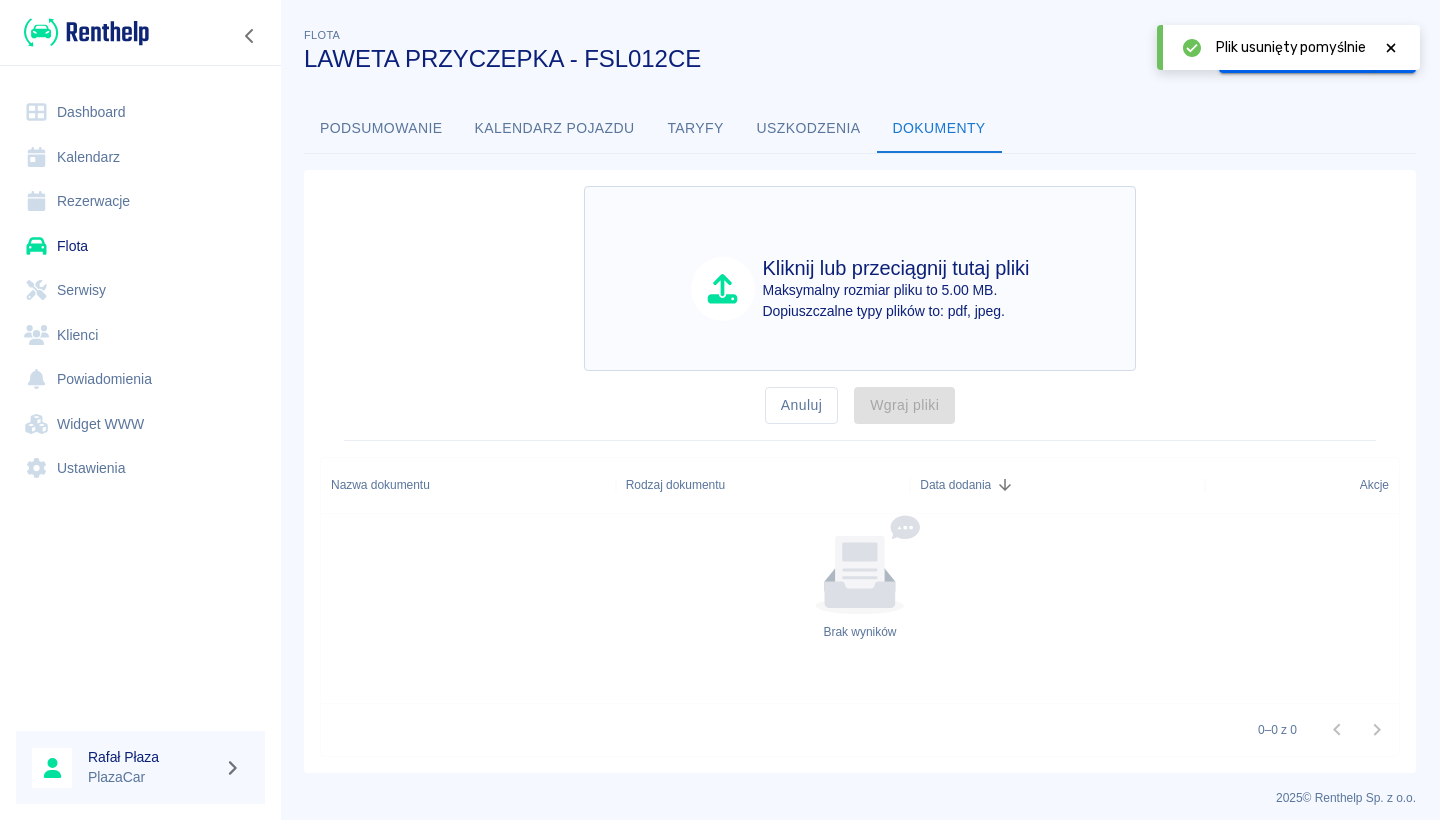 click 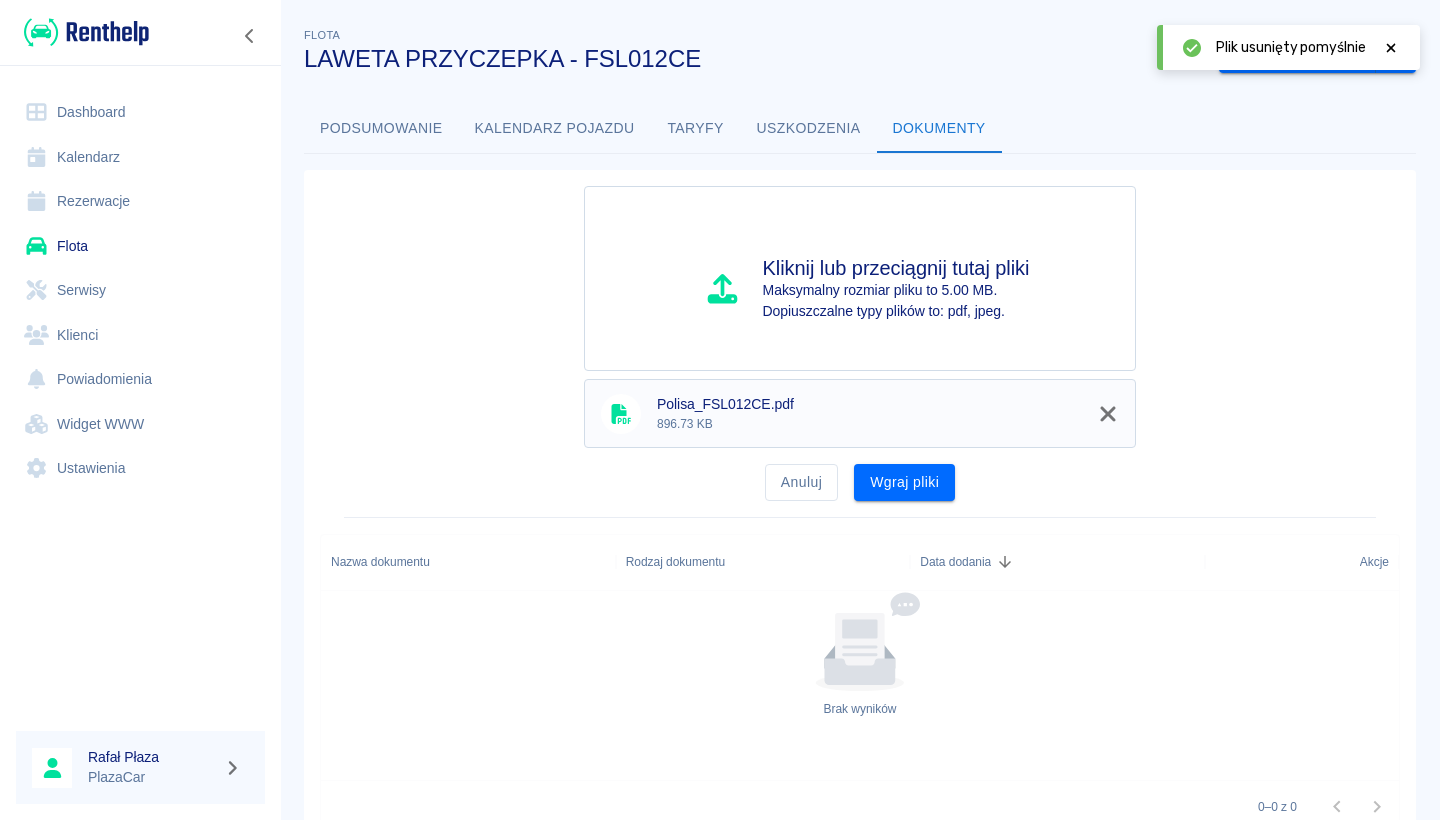 click on "Wgraj pliki" at bounding box center (904, 482) 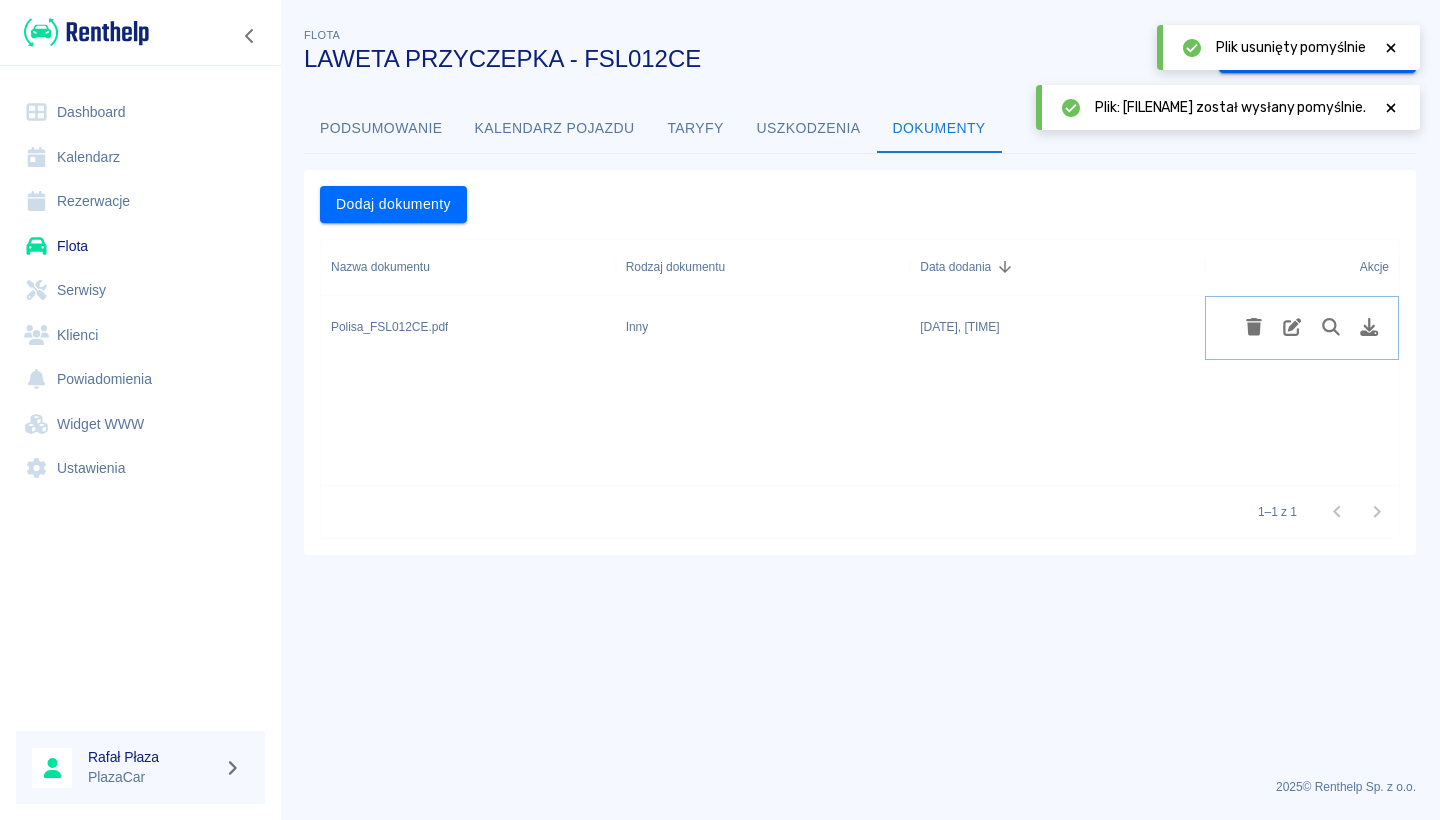 click 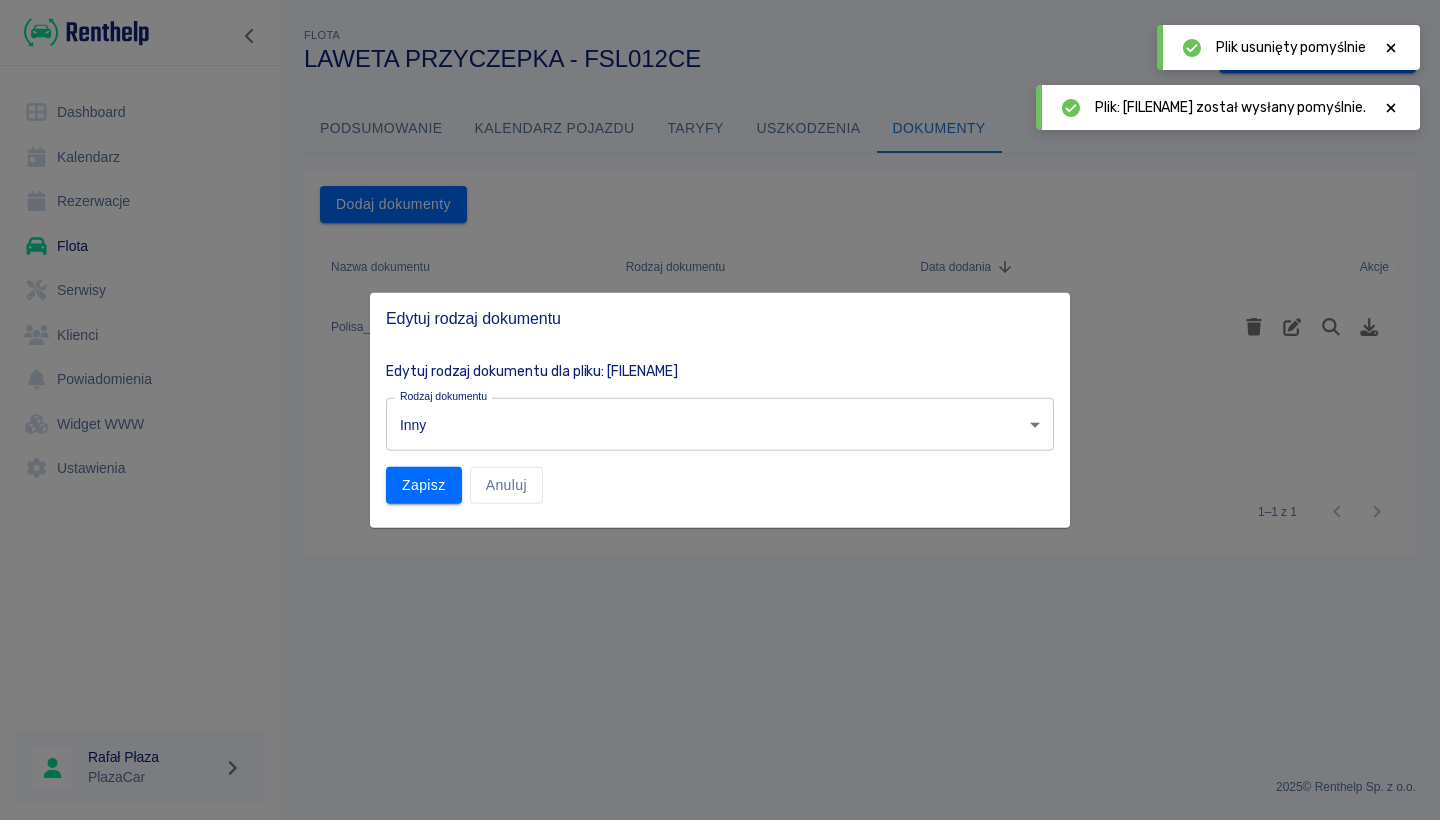 click on "Używamy plików Cookies, by zapewnić Ci najlepsze możliwe doświadczenie. Aby dowiedzieć się więcej, zapoznaj się z naszą Polityką Prywatności.  Polityka Prywatności Rozumiem Dashboard Kalendarz Rezerwacje Flota Serwisy Klienci Powiadomienia Widget WWW Ustawienia [FIRST] [LAST] PlazaCar Flota LAWETA PRZYCZEPKA - [PLATE] Zobacz rezerwacje Podsumowanie Kalendarz pojazdu Taryfy Uszkodzenia Dokumenty Dodaj dokumenty Nazwa dokumentu Rodzaj dokumentu Data dodania Akcje [FILENAME] Inny [DATE], [TIME] 1–1 z 1 2025  © Renthelp Sp. z o.o. LAWETA PRZYCZEPKA - [PLATE] | Renthelp Plik usunięty pomyślnie Plik: [FILENAME] został wysłany pomyślnie. Edytuj rodzaj dokumentu Edytuj rodzaj dokumentu dla pliku: [FILENAME] Rodzaj dokumentu Inny other Rodzaj dokumentu Zapisz Anuluj" at bounding box center [720, 410] 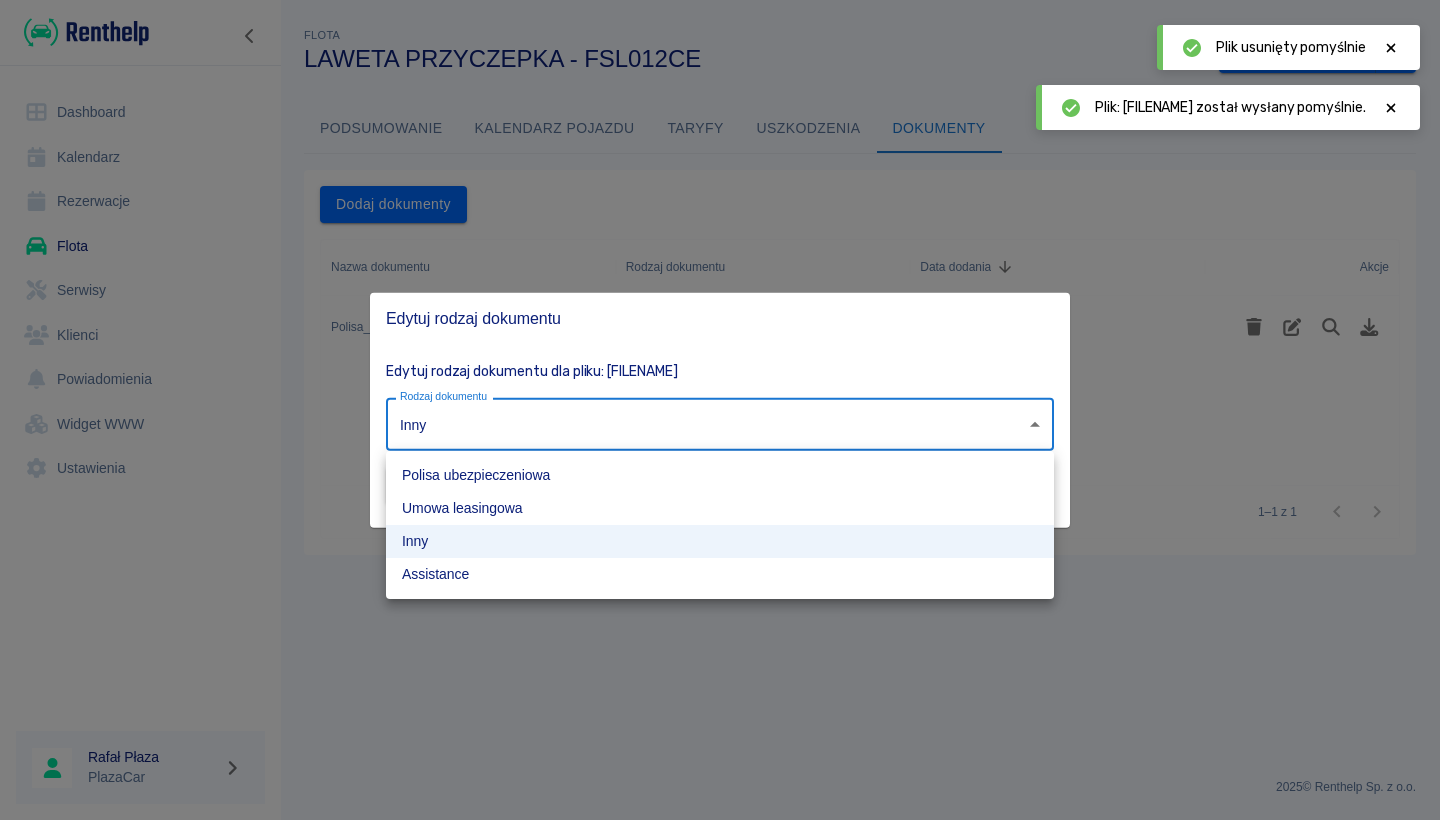 click on "Polisa ubezpieczeniowa" at bounding box center (720, 475) 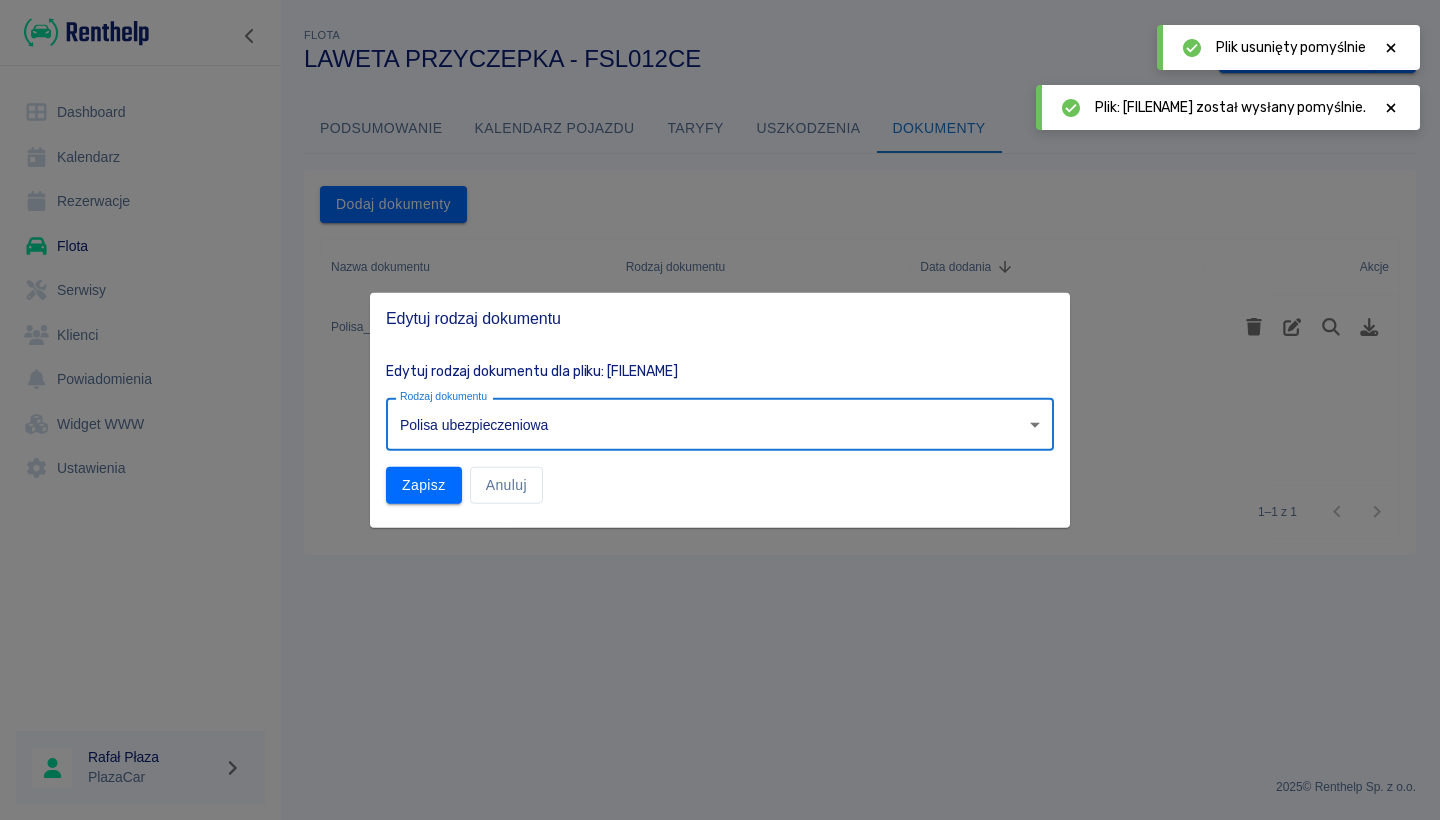 click on "Edytuj rodzaj dokumentu dla pliku: [FILENAME] Rodzaj dokumentu Polisa ubezpieczeniowa insurance-policy Rodzaj dokumentu Zapisz Anuluj" at bounding box center (720, 436) 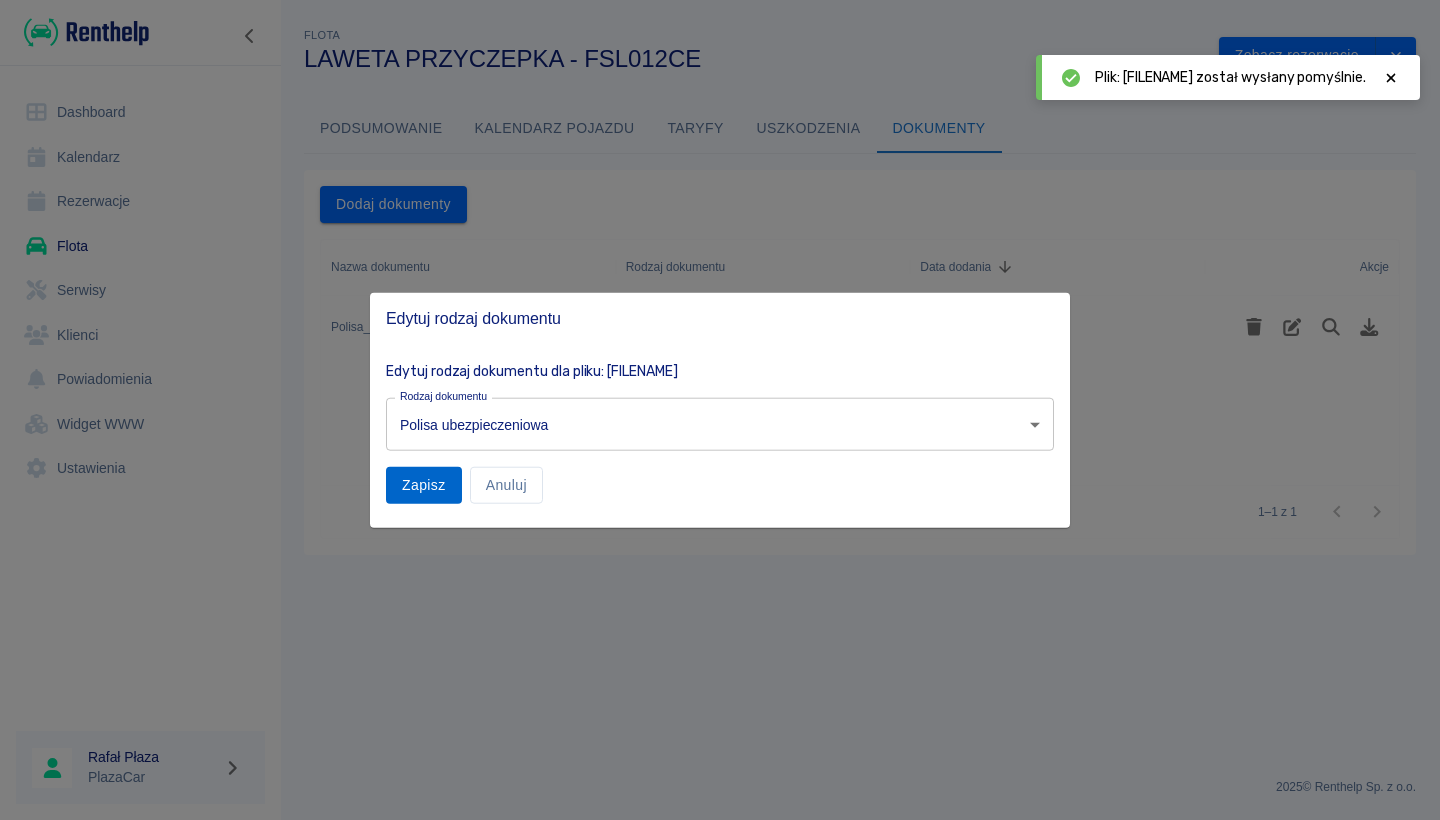 click on "Zapisz" at bounding box center (424, 485) 